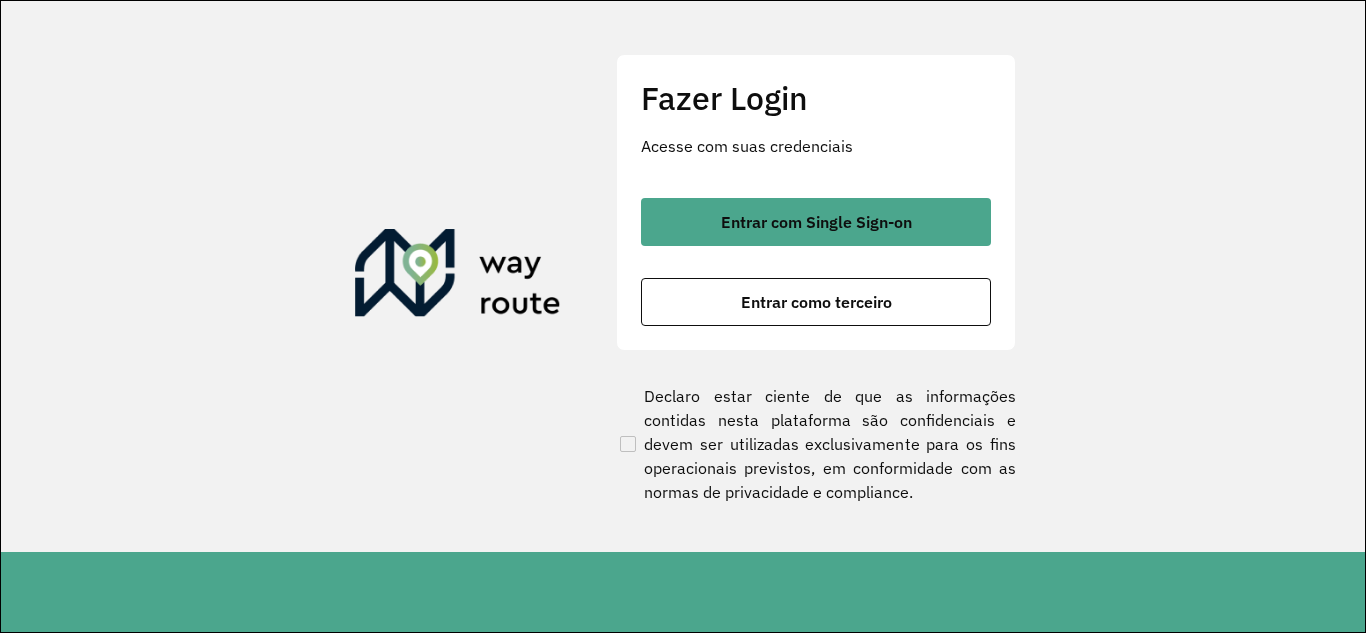 scroll, scrollTop: 0, scrollLeft: 0, axis: both 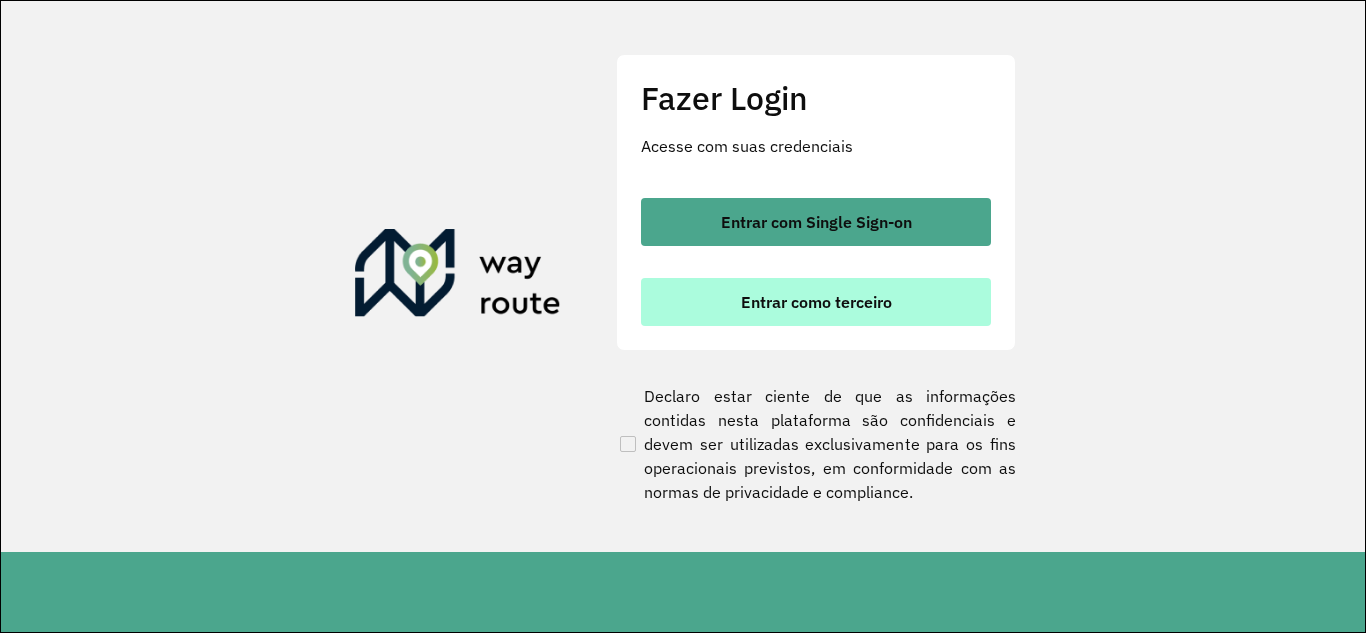 click on "Entrar como terceiro" at bounding box center (816, 302) 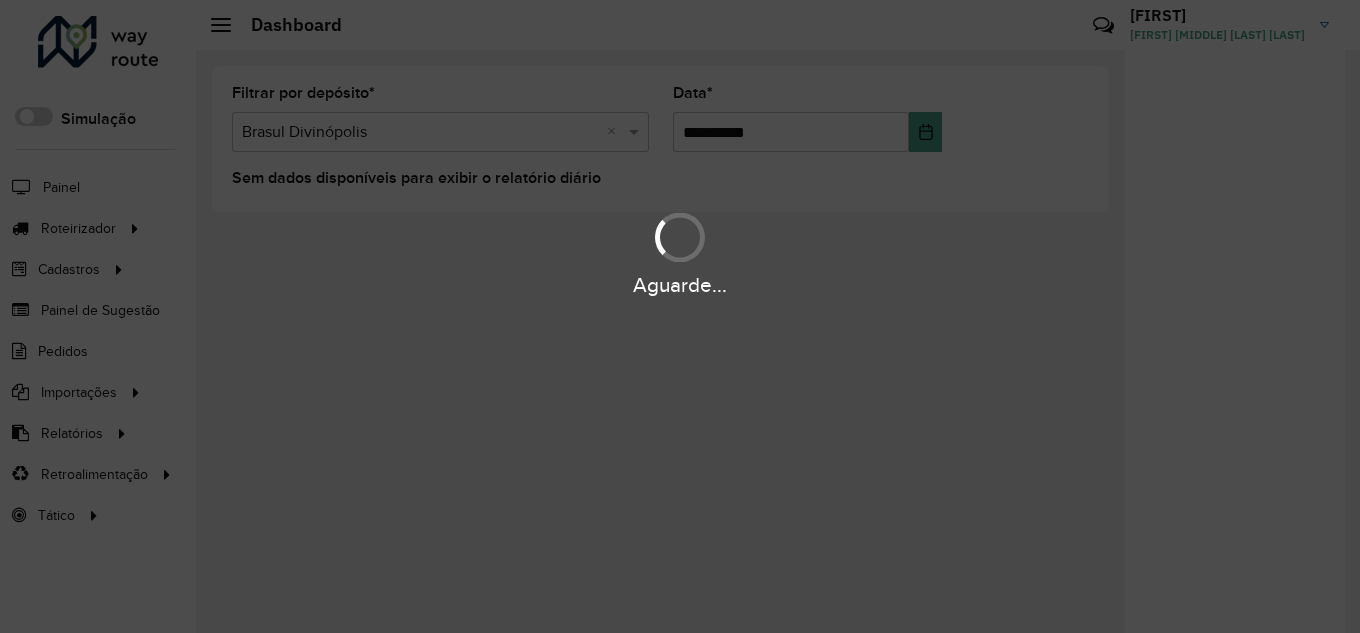 scroll, scrollTop: 0, scrollLeft: 0, axis: both 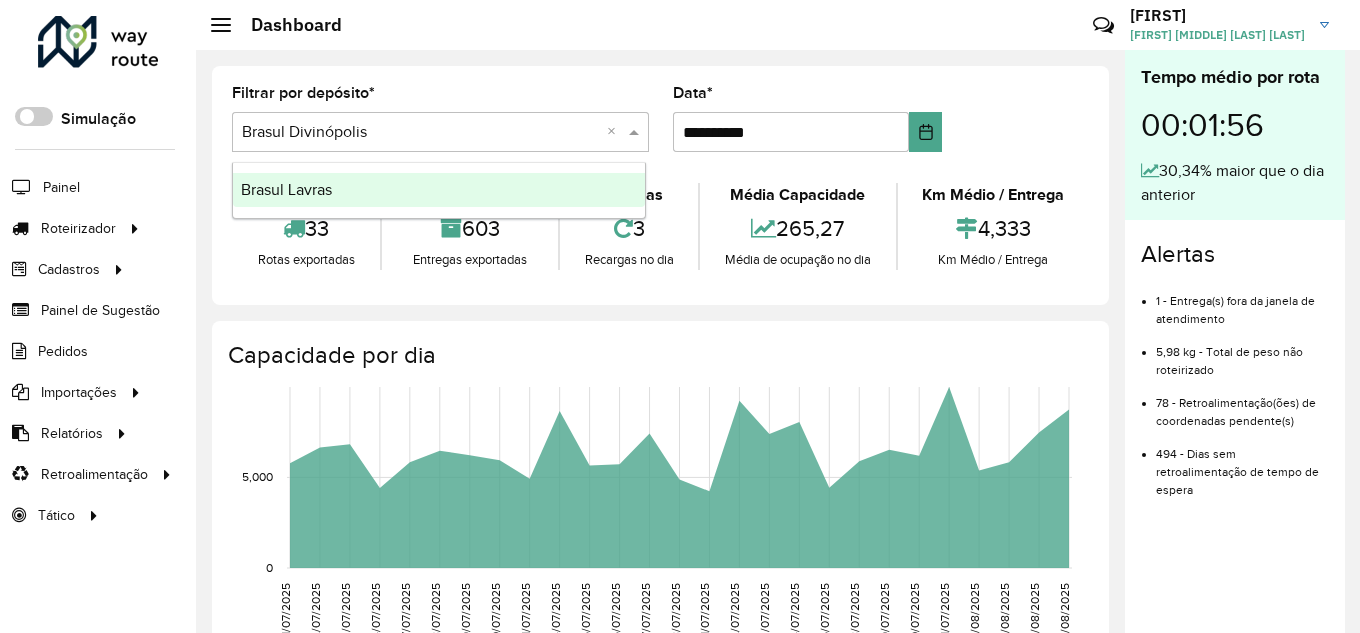 click at bounding box center (420, 133) 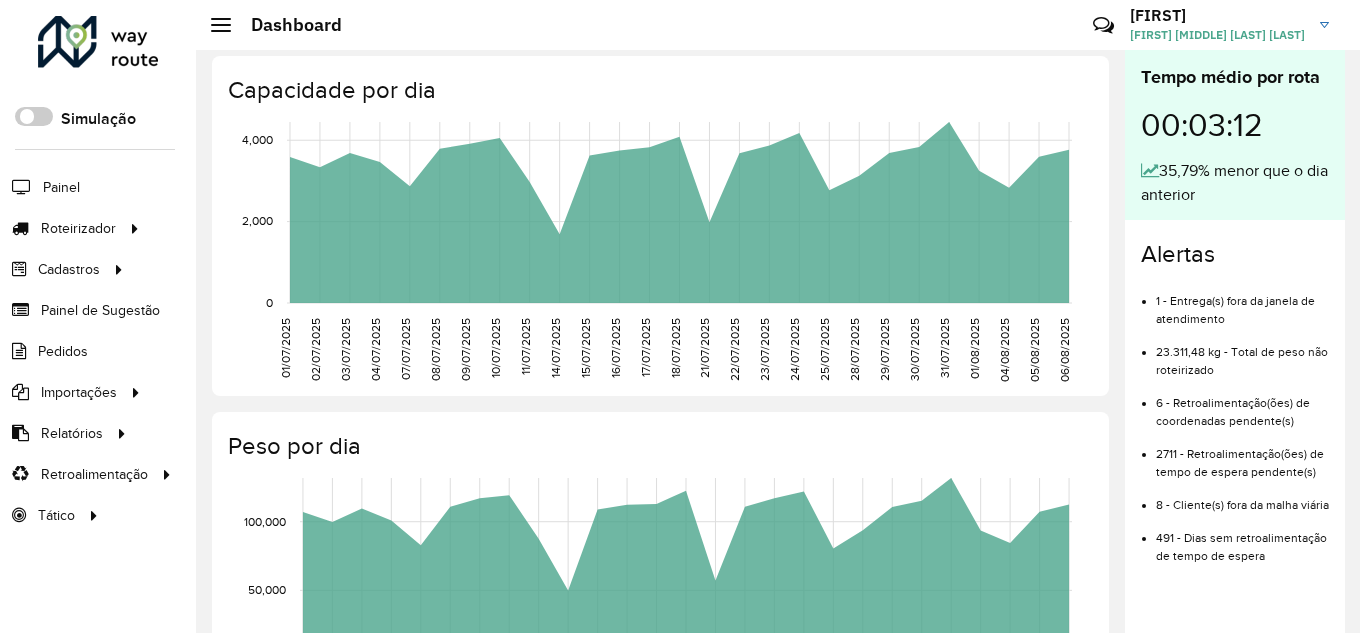 scroll, scrollTop: 0, scrollLeft: 0, axis: both 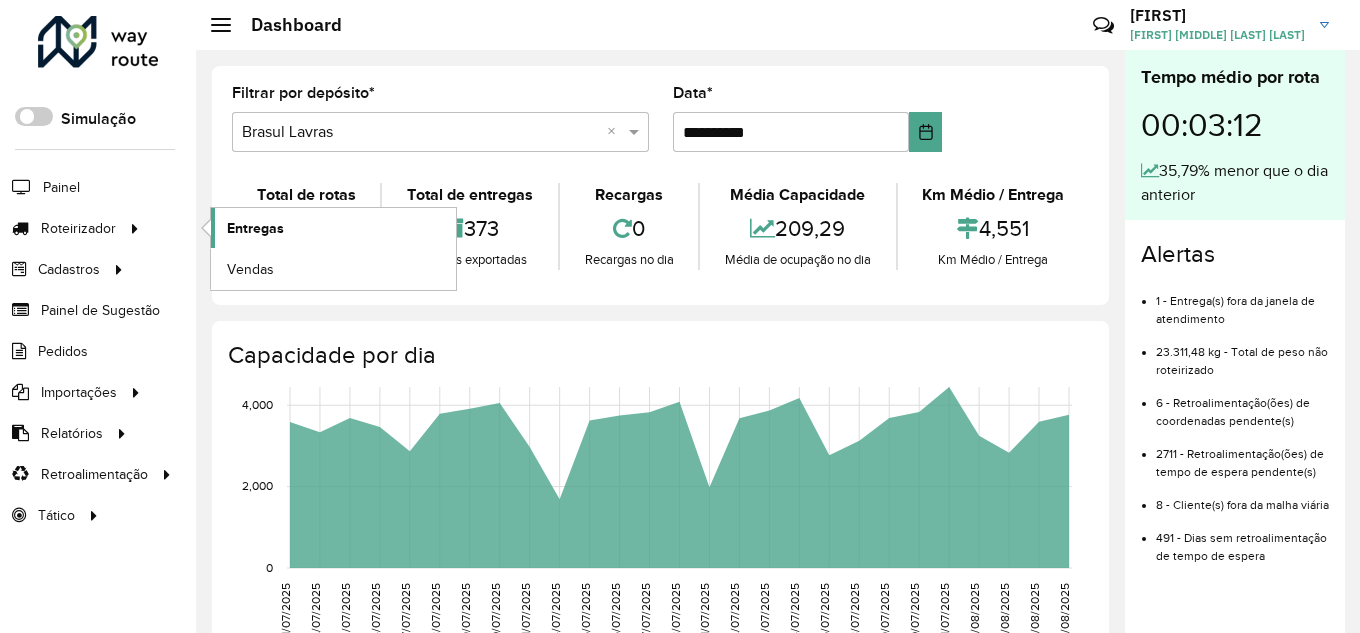 click on "Entregas" 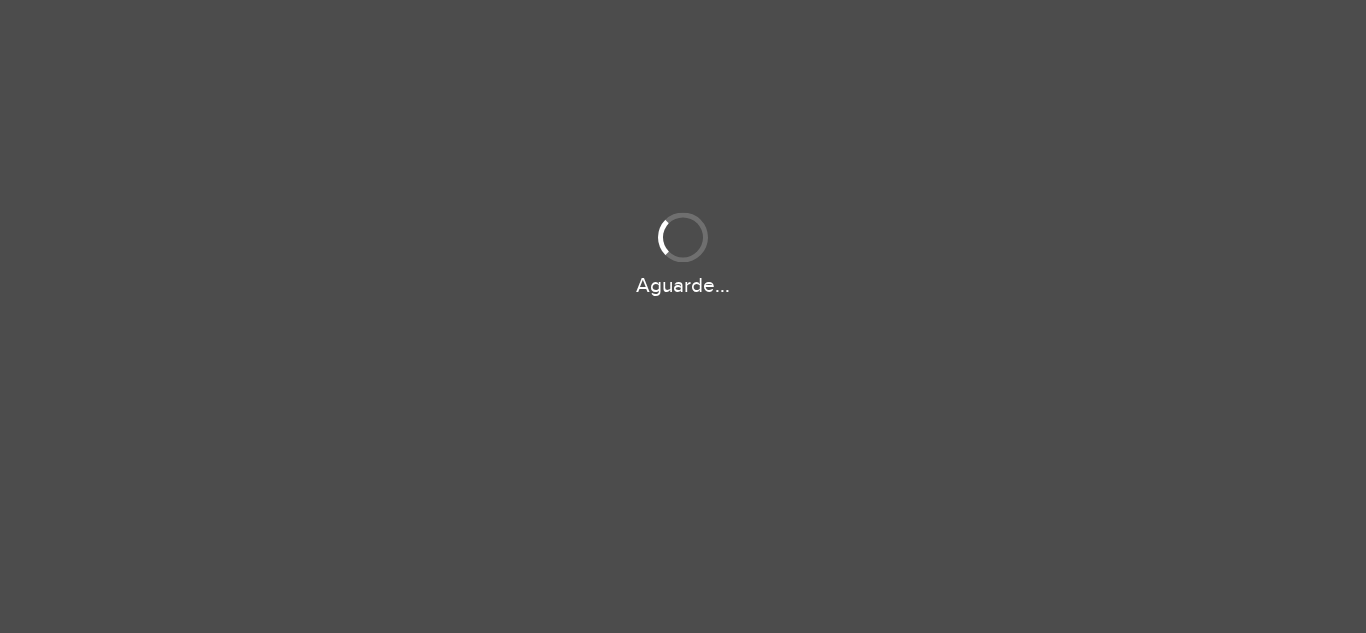 scroll, scrollTop: 0, scrollLeft: 0, axis: both 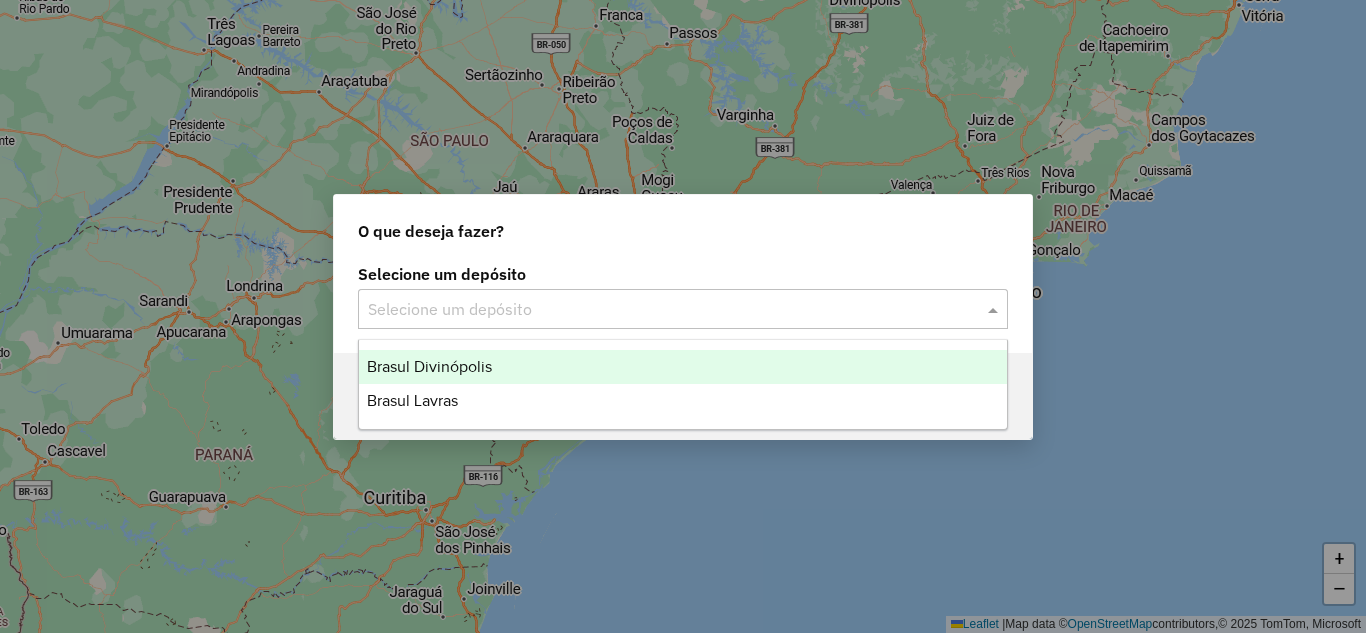 click 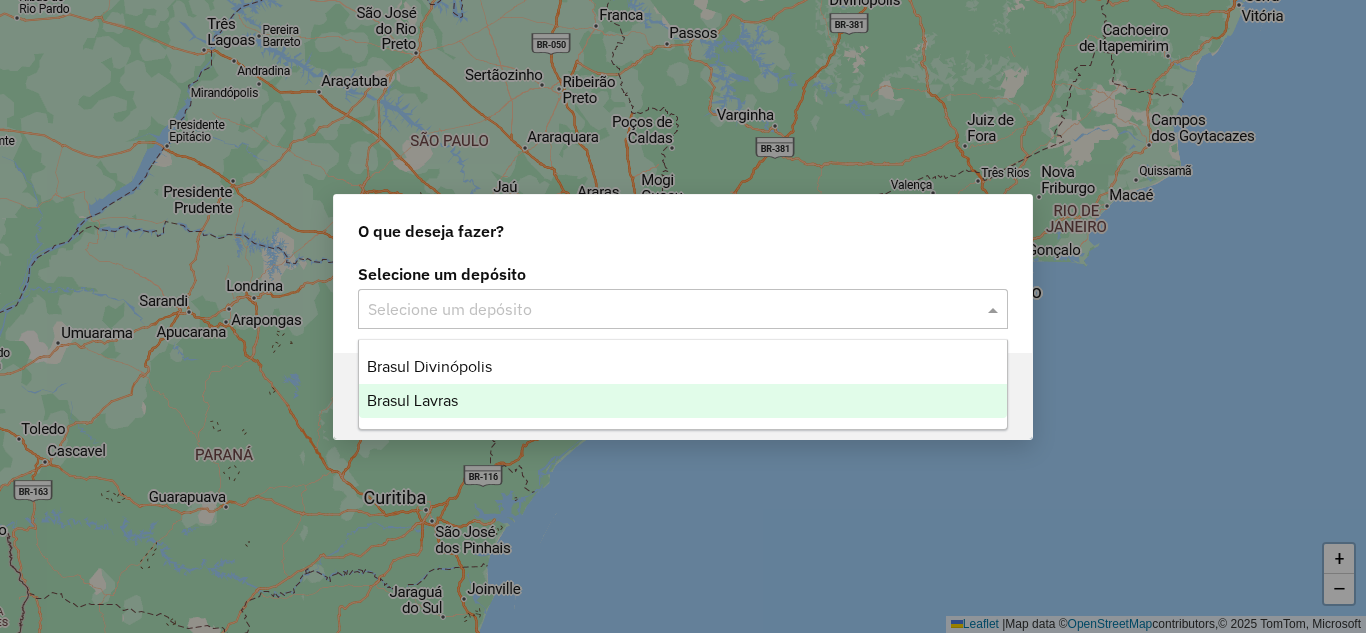 click on "Brasul Lavras" at bounding box center (683, 401) 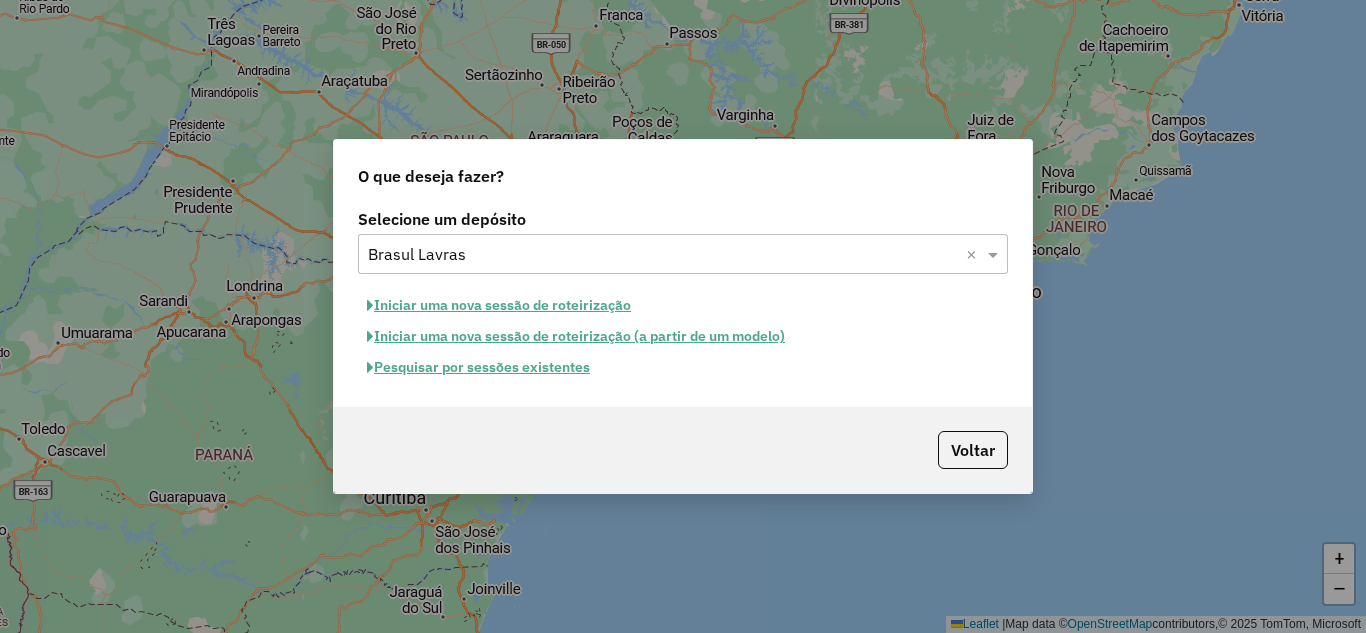 click on "Pesquisar por sessões existentes" 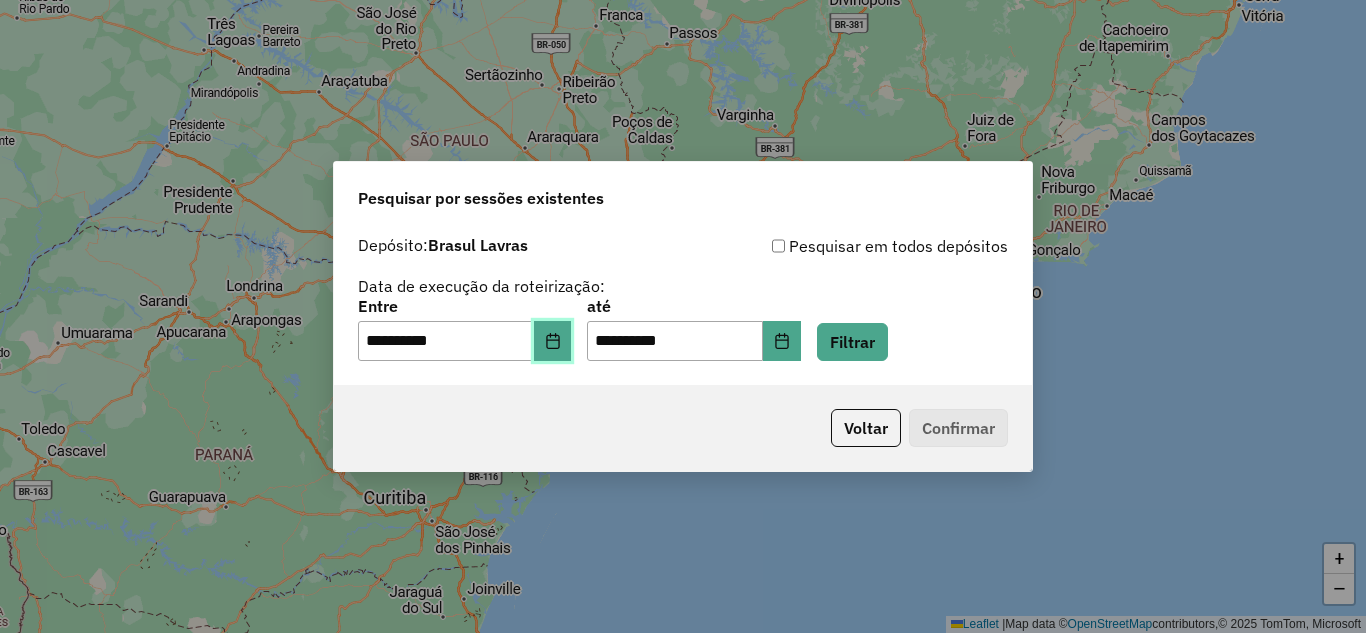 click at bounding box center [553, 341] 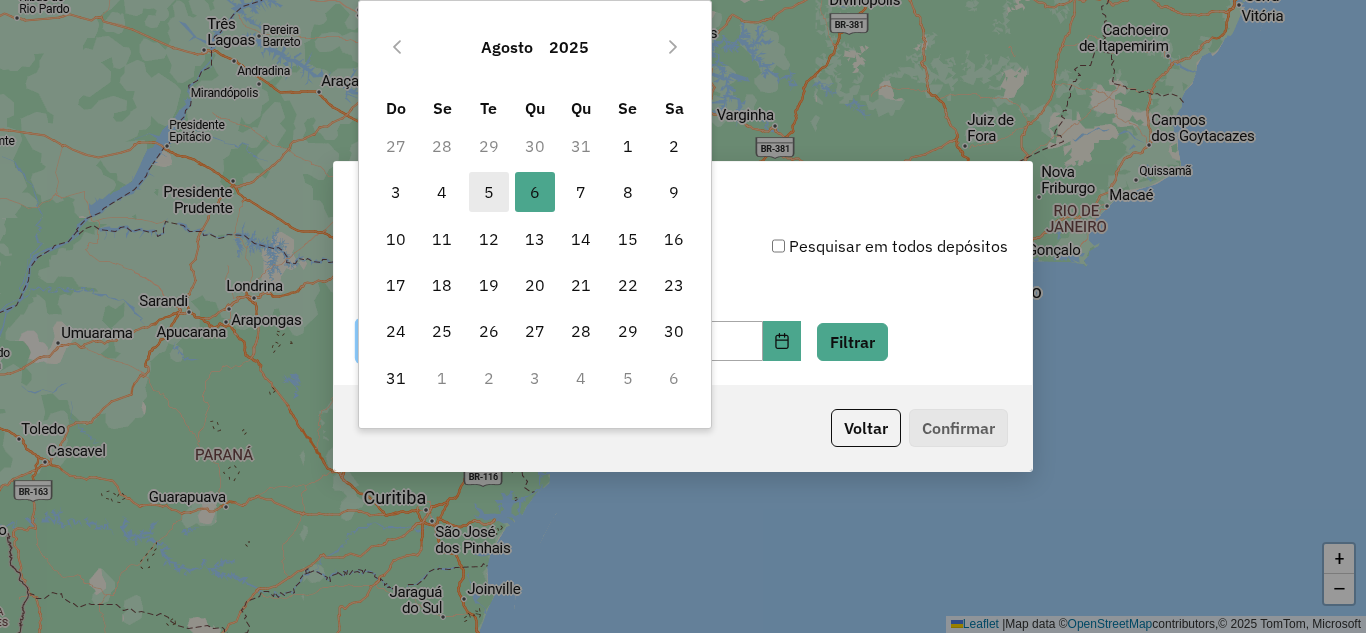 click on "5" at bounding box center [489, 192] 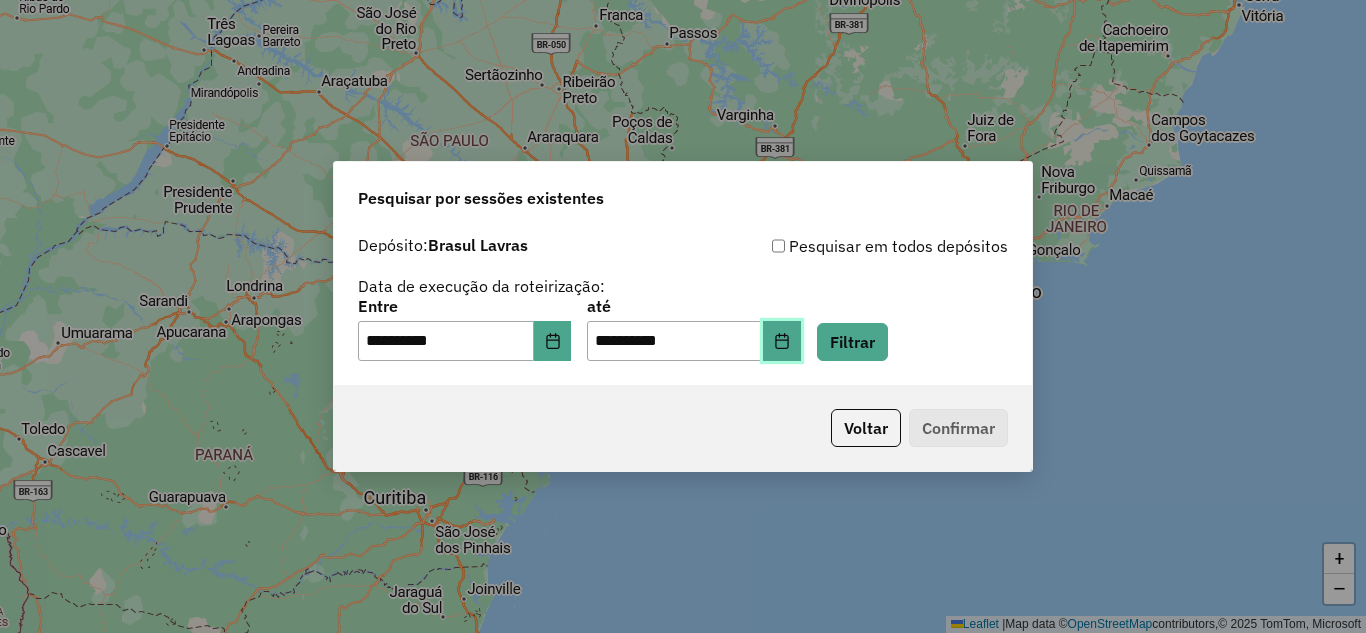 click 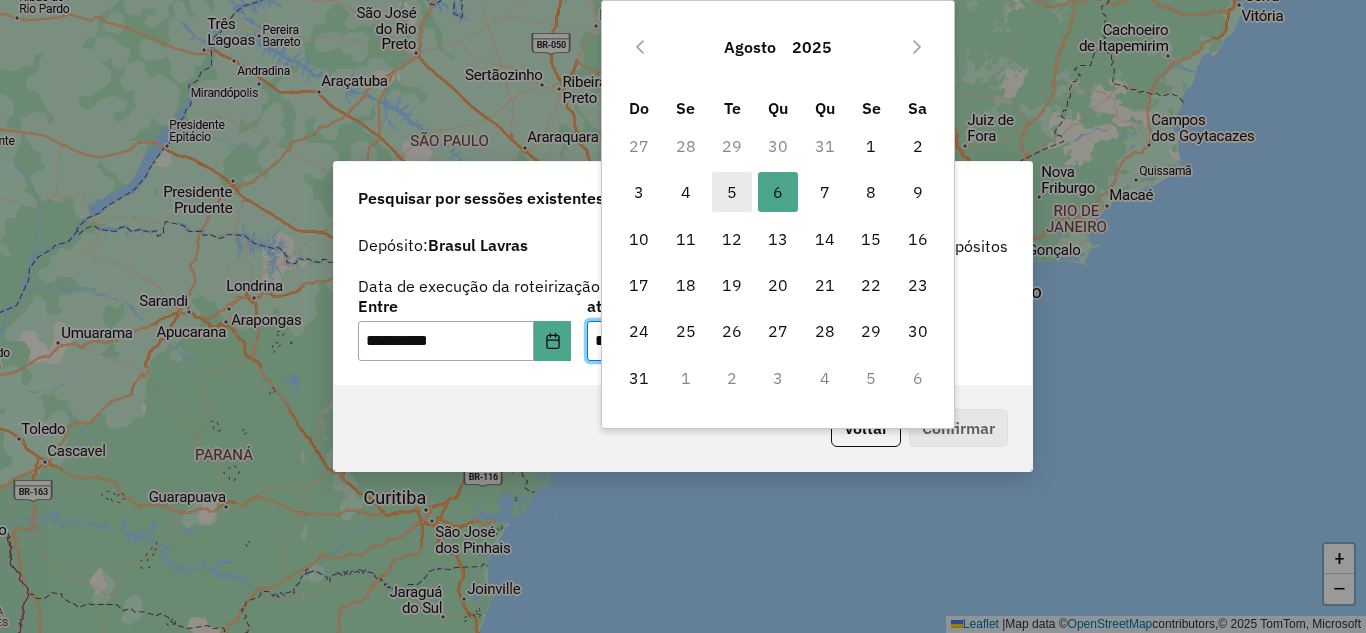 click on "5" at bounding box center [732, 192] 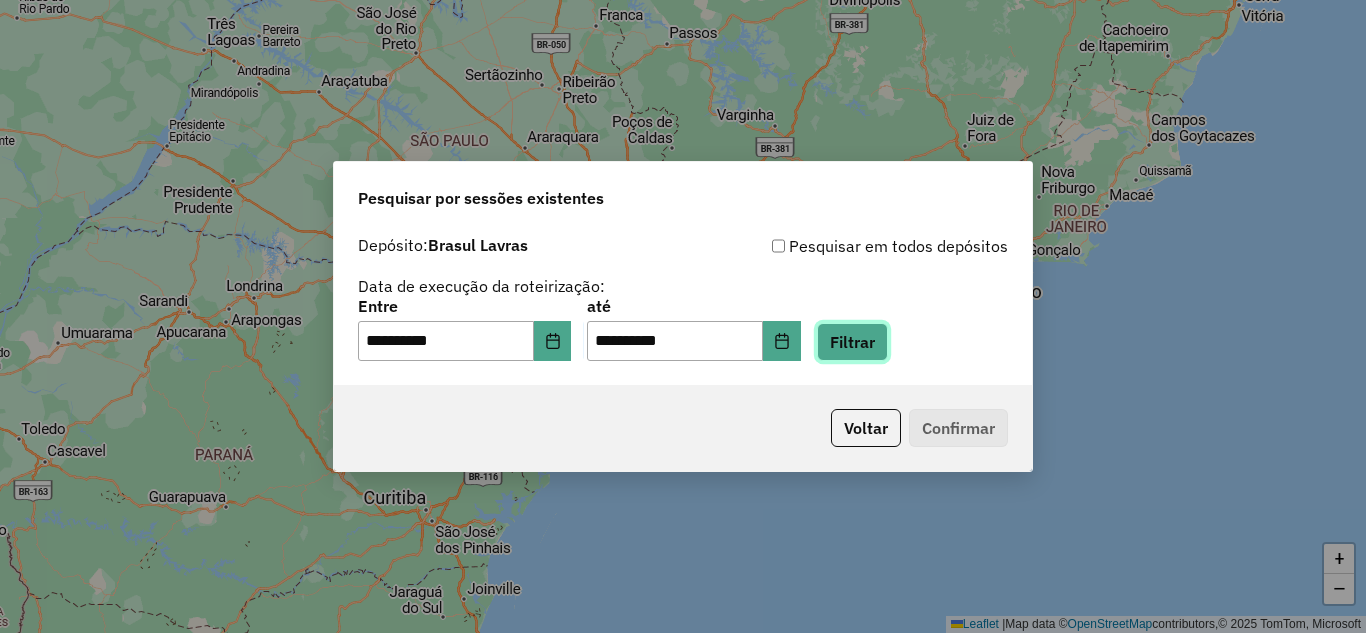 click on "Filtrar" 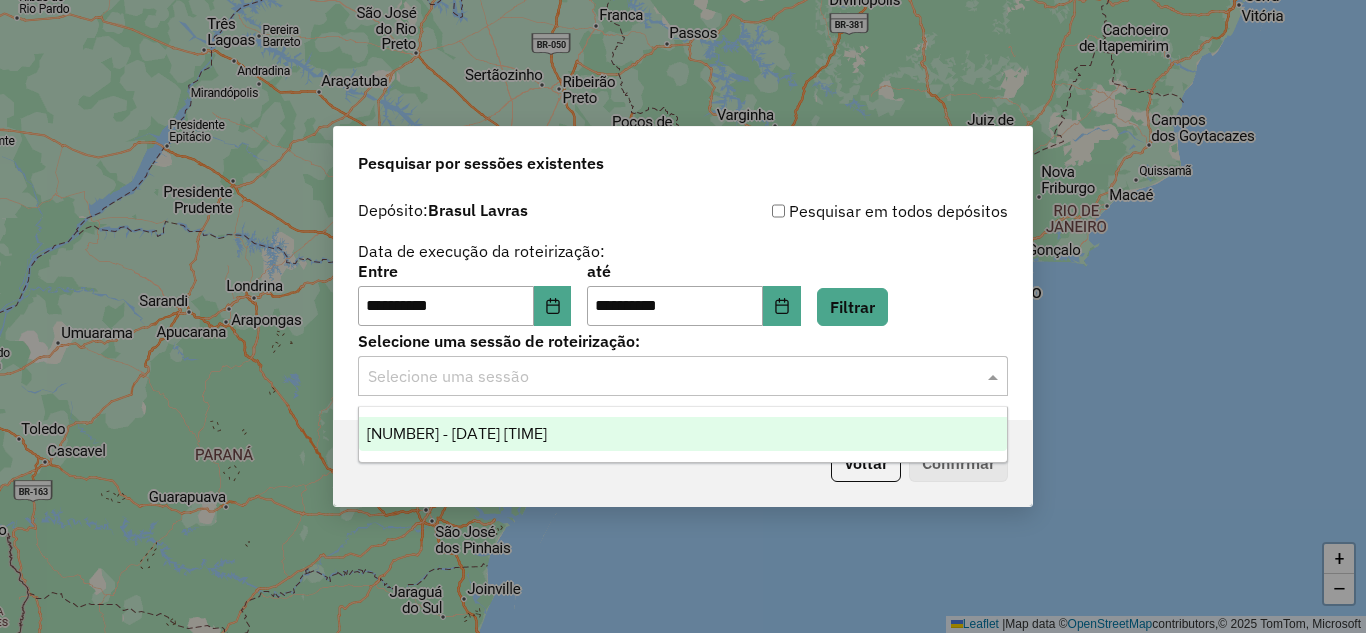 click 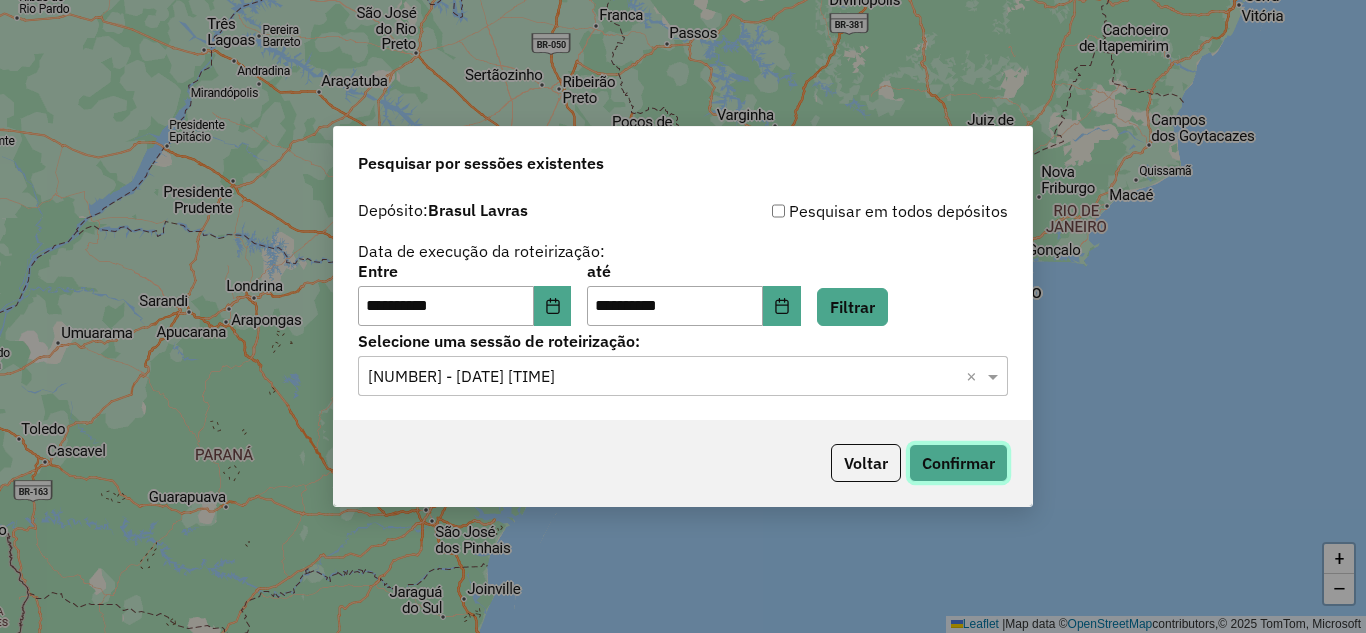 click on "Confirmar" 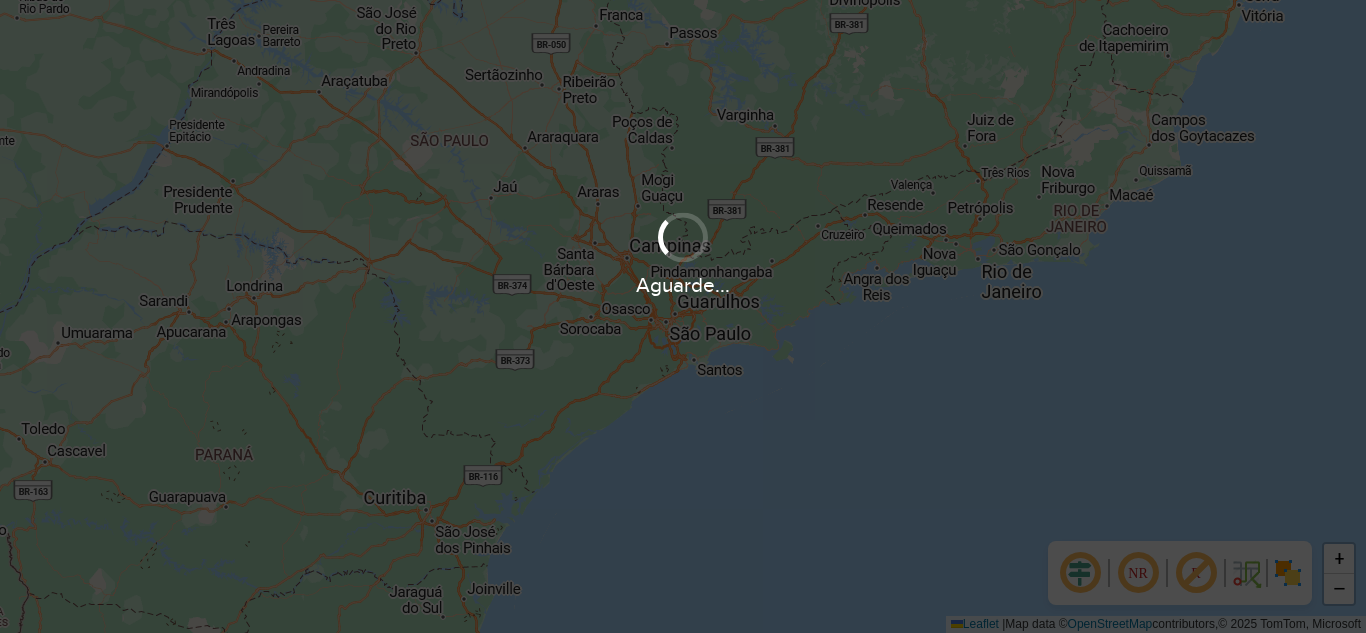 scroll, scrollTop: 0, scrollLeft: 0, axis: both 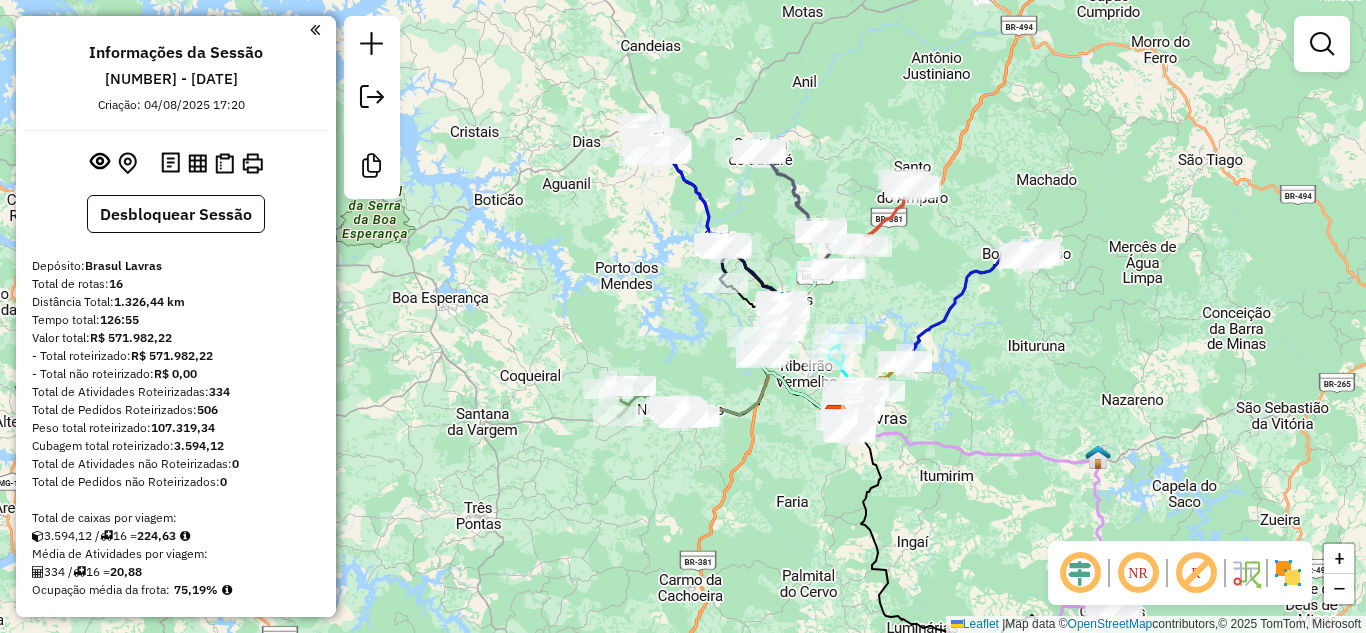 drag, startPoint x: 590, startPoint y: 83, endPoint x: 742, endPoint y: 184, distance: 182.49658 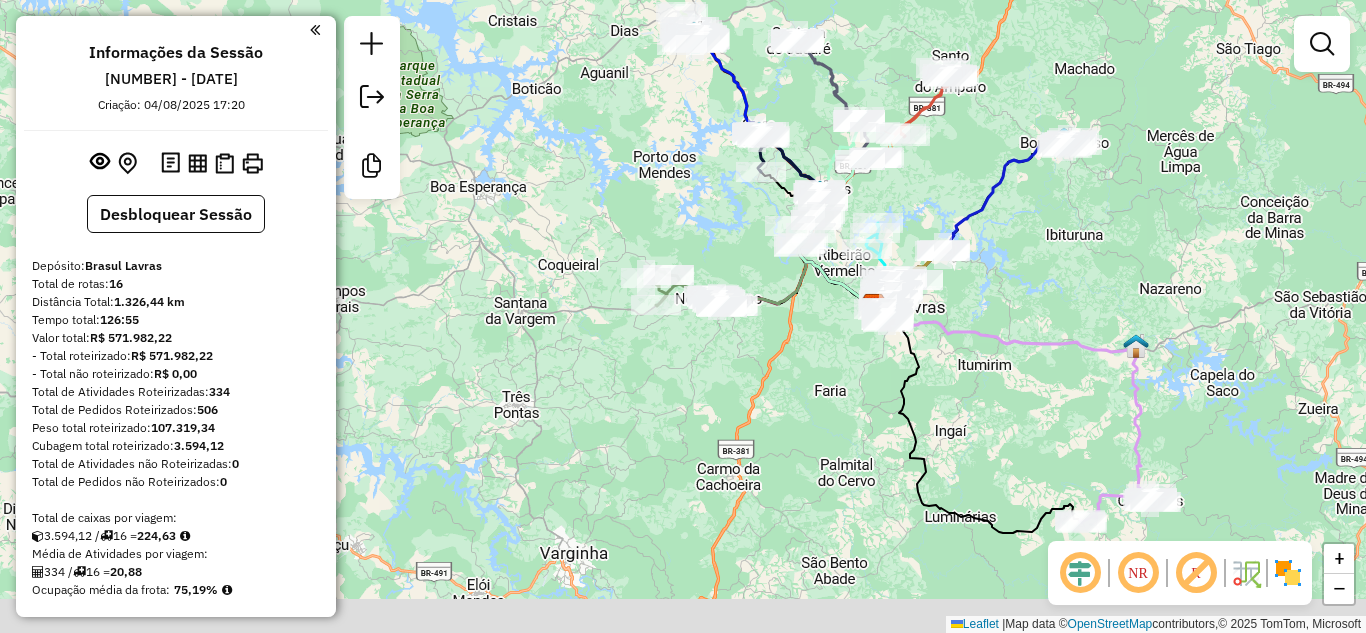 drag, startPoint x: 601, startPoint y: 339, endPoint x: 640, endPoint y: 227, distance: 118.595955 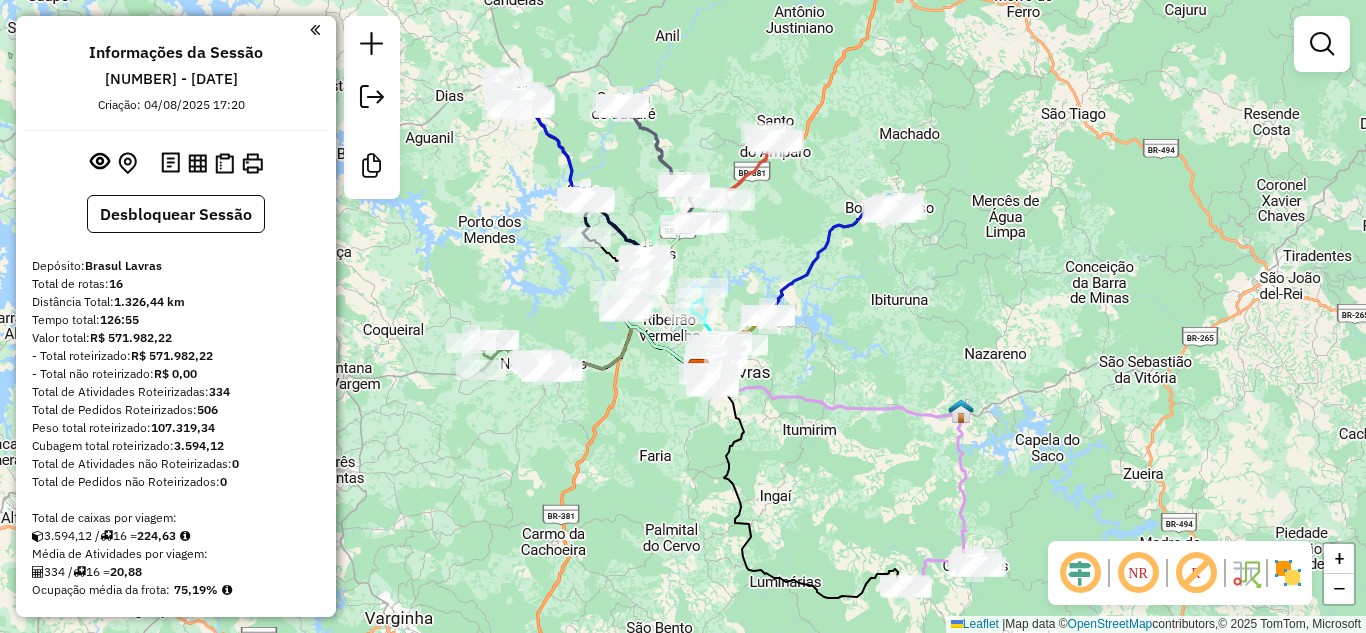 drag, startPoint x: 882, startPoint y: 360, endPoint x: 683, endPoint y: 436, distance: 213.01878 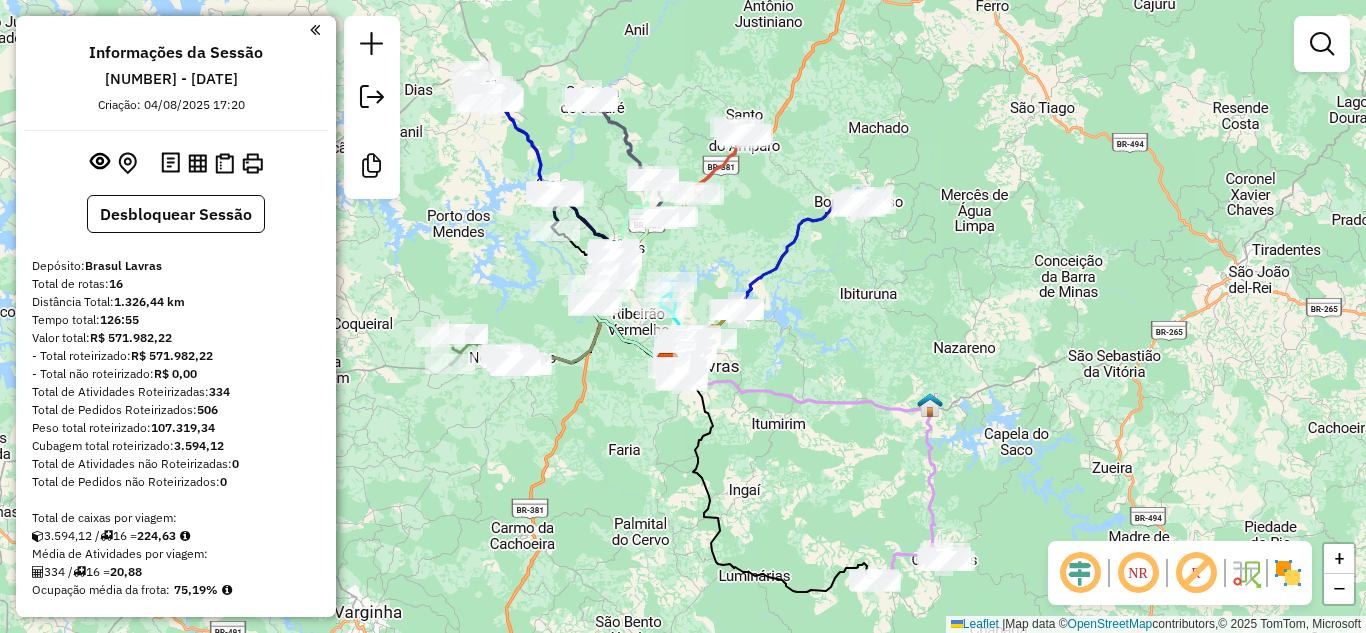 drag, startPoint x: 633, startPoint y: 170, endPoint x: 625, endPoint y: 151, distance: 20.615528 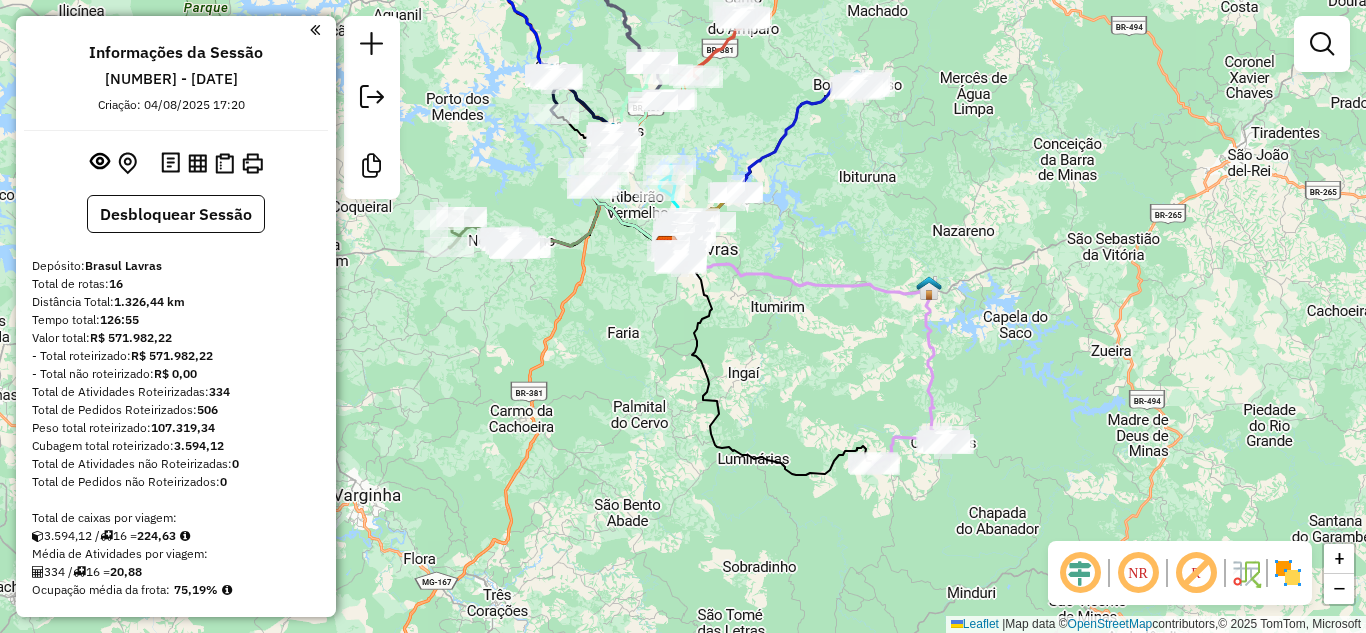 drag, startPoint x: 534, startPoint y: 301, endPoint x: 535, endPoint y: 187, distance: 114.00439 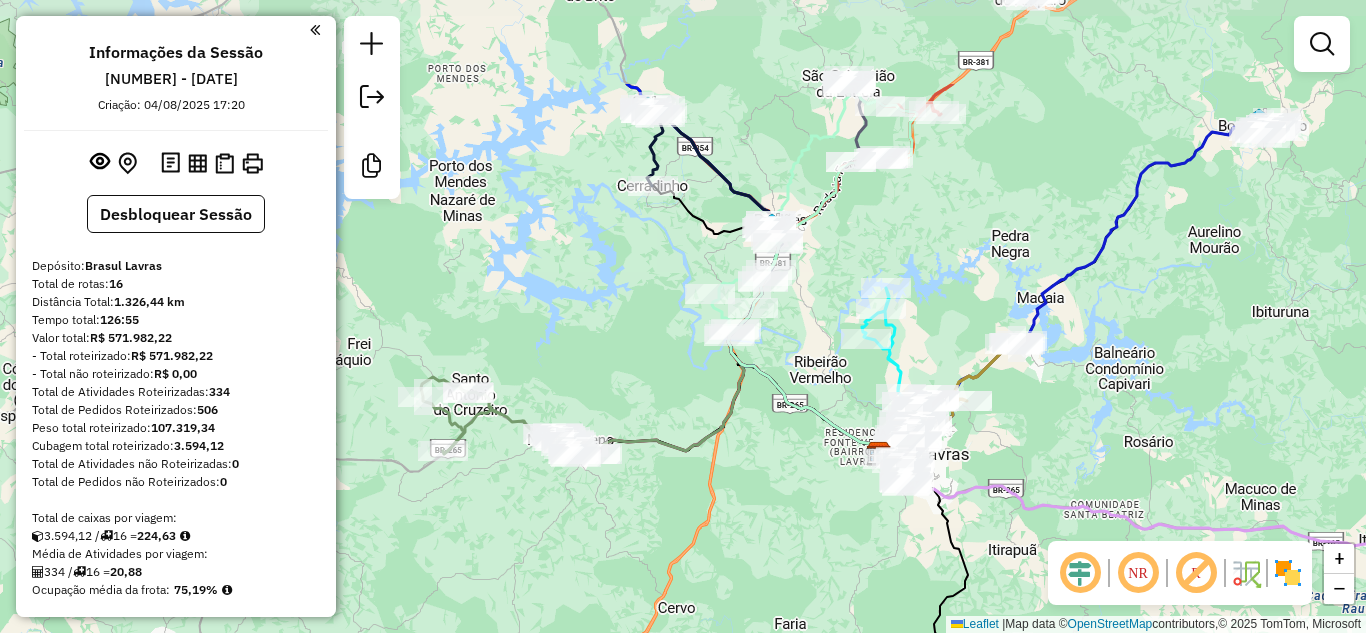 drag, startPoint x: 906, startPoint y: 184, endPoint x: 799, endPoint y: 330, distance: 181.01105 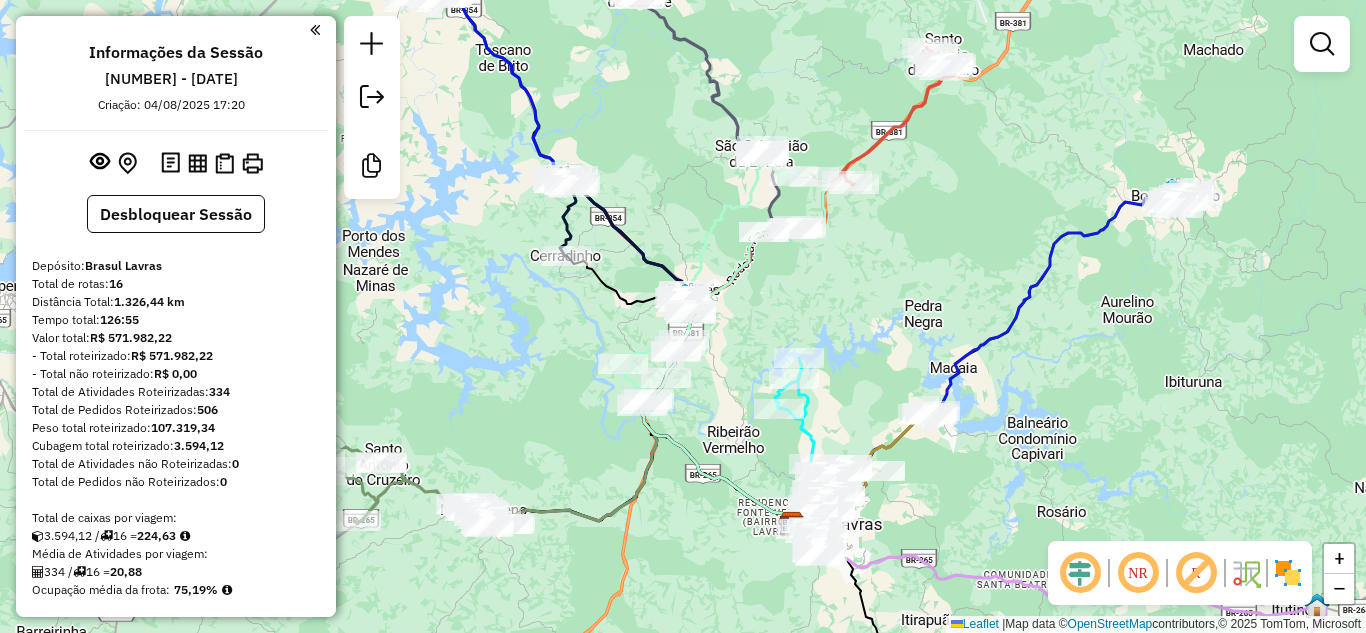 drag, startPoint x: 772, startPoint y: 99, endPoint x: 673, endPoint y: 175, distance: 124.80785 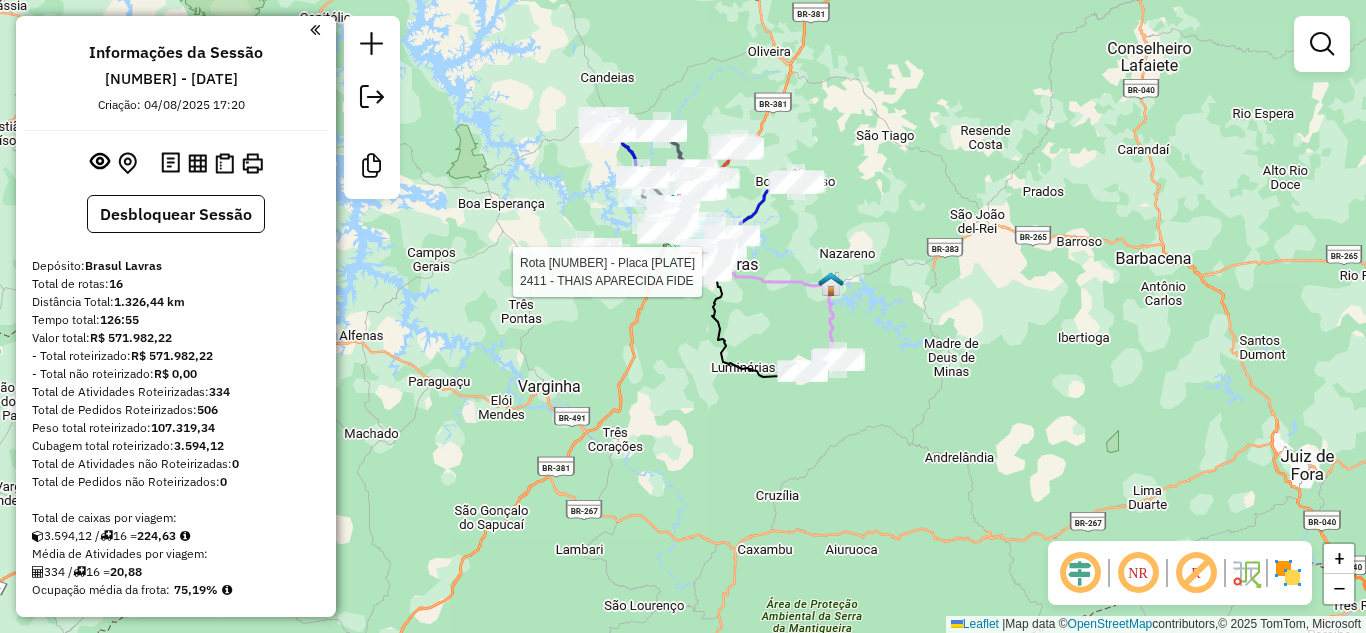 select on "**********" 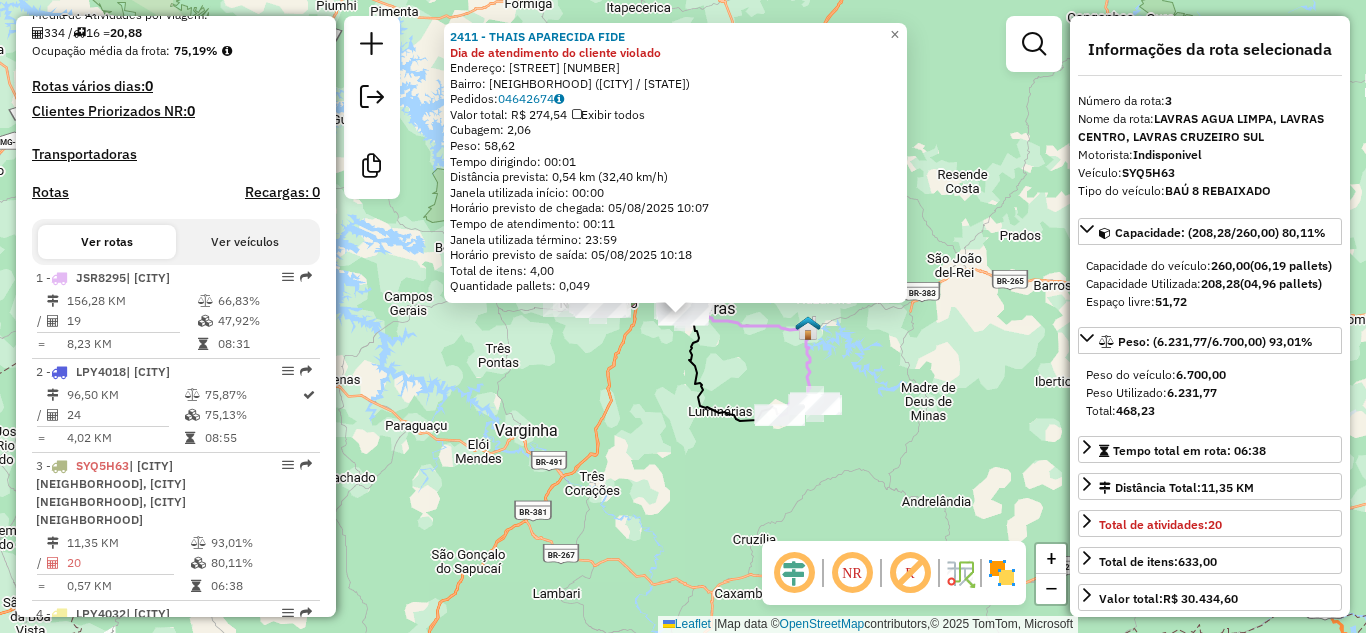 scroll, scrollTop: 976, scrollLeft: 0, axis: vertical 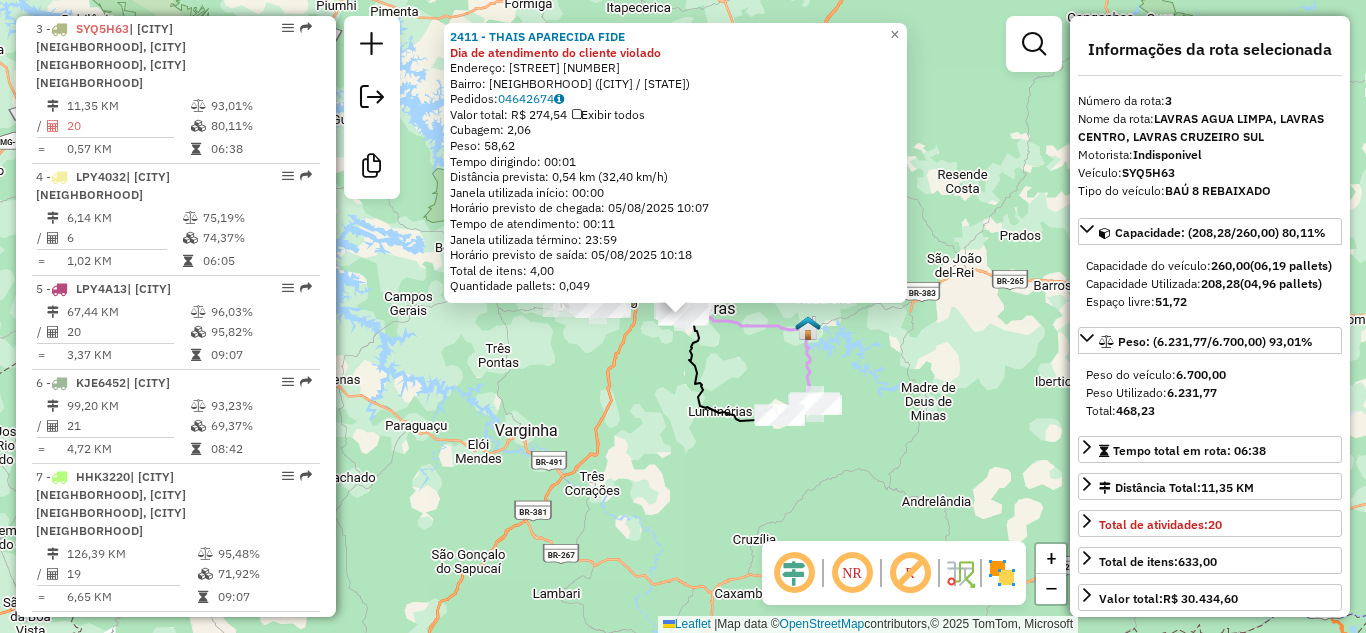 click 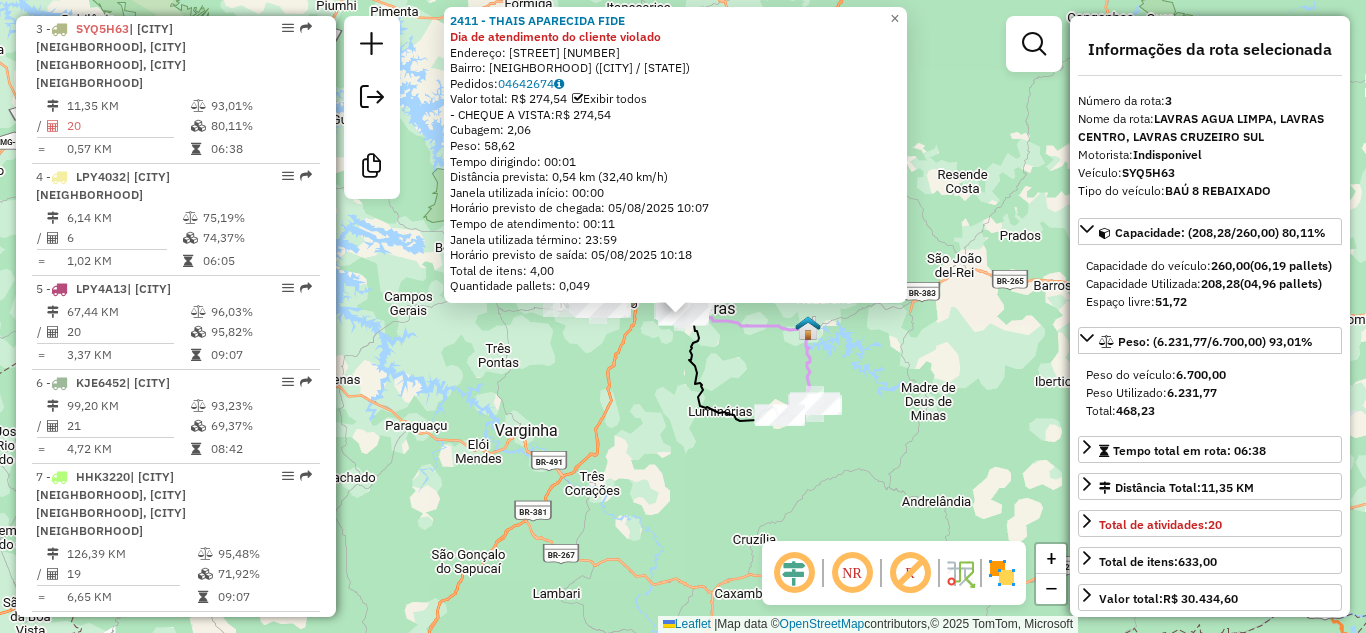 click 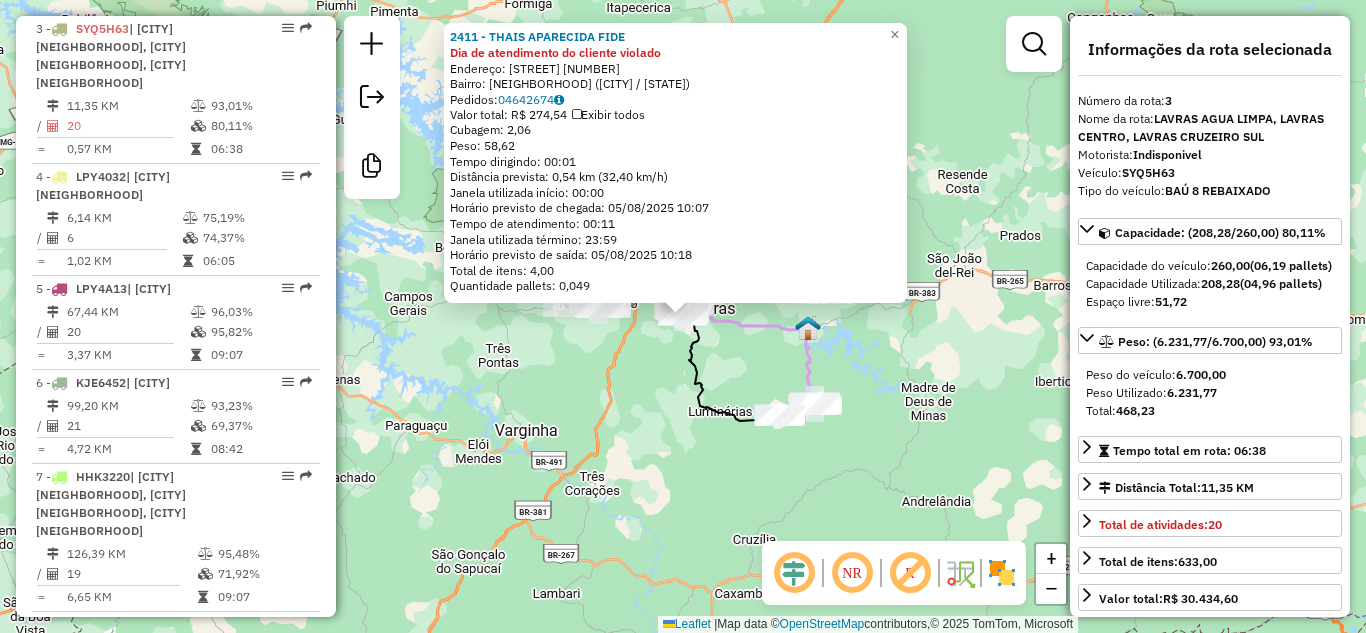 click on "[NUMBER] - [FIRST] [LAST] [LAST] [EVENT] [ADDRESS] [NEIGHBORHOOD] ([CITY] / [STATE]) [ORDERS] [TOTAL_VALUE] [EXHIBIT] [CUBAGE] [WEIGHT] [DRIVING_TIME] [DISTANCE] ([SPEED]) [WINDOW_START] [ARRIVAL_TIME] [SERVICE_TIME] [WINDOW_END] [DEPARTURE_TIME] [TOTAL_ITEMS] [PALLET_QUANTITY] [WINDOW_ATTENDANCE] [GRADE_ATTENDANCE] [CAPACITY] [TRANSPORT] [VEHICLES] [CLIENT] [ORDERS] [ROUTES] [FILTER_DAYS] [SEG] [TER] [QUA] [QUI] [SEX] [SAB] [DOM] [WINDOW_PERIOD] [FROM] [TO] [FILTER_WINDOW] [CONSIDER_WINDOW] [FILTER_DAYS] [SEG] [TER] [QUA] [QUI] [SEX] [SAB] [DOM] [MIN_WEIGHT]" 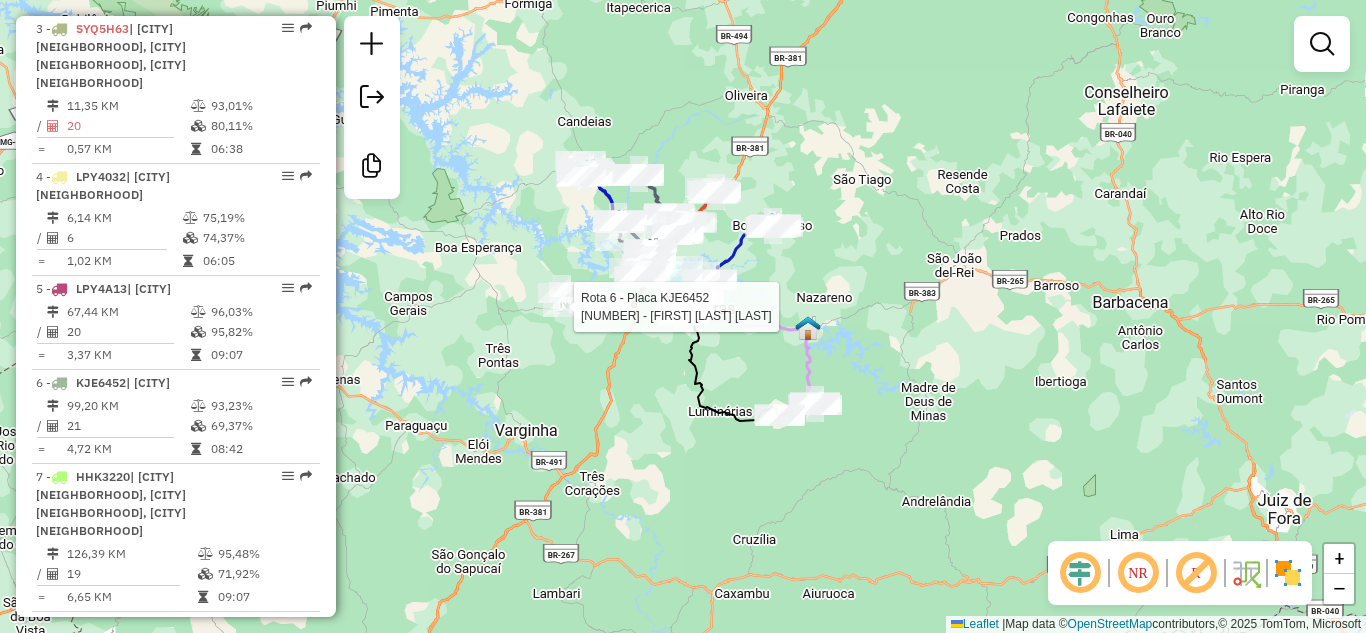 click 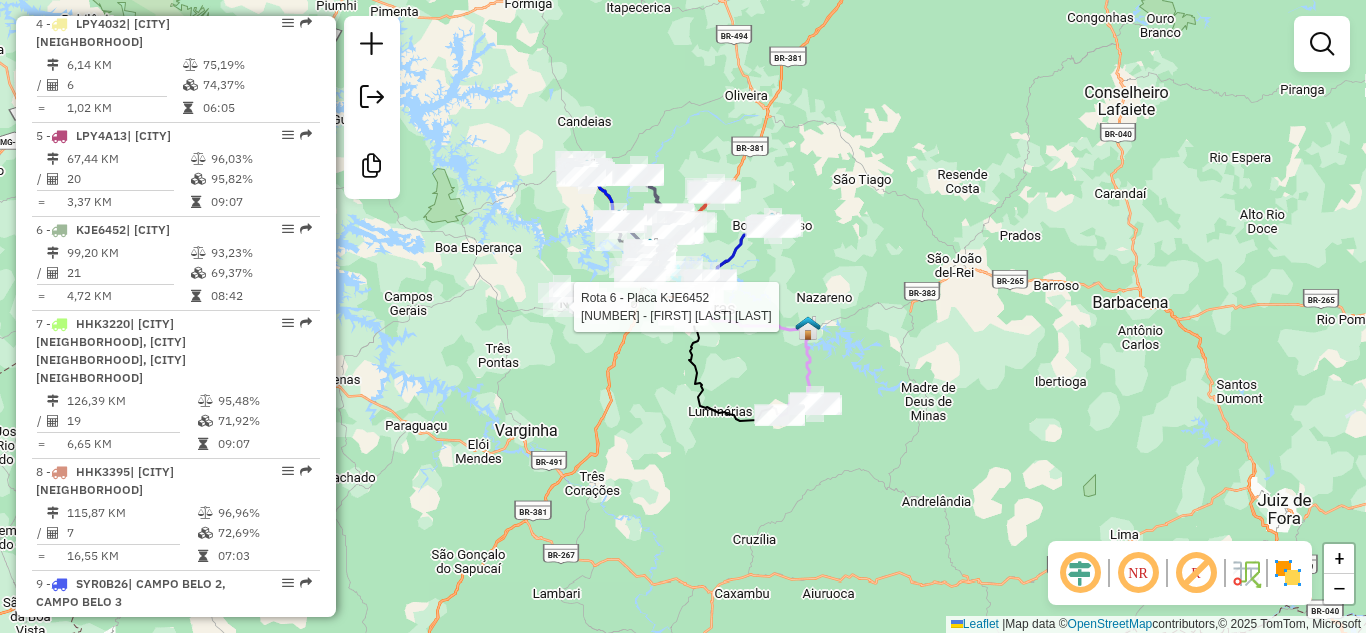 select on "**********" 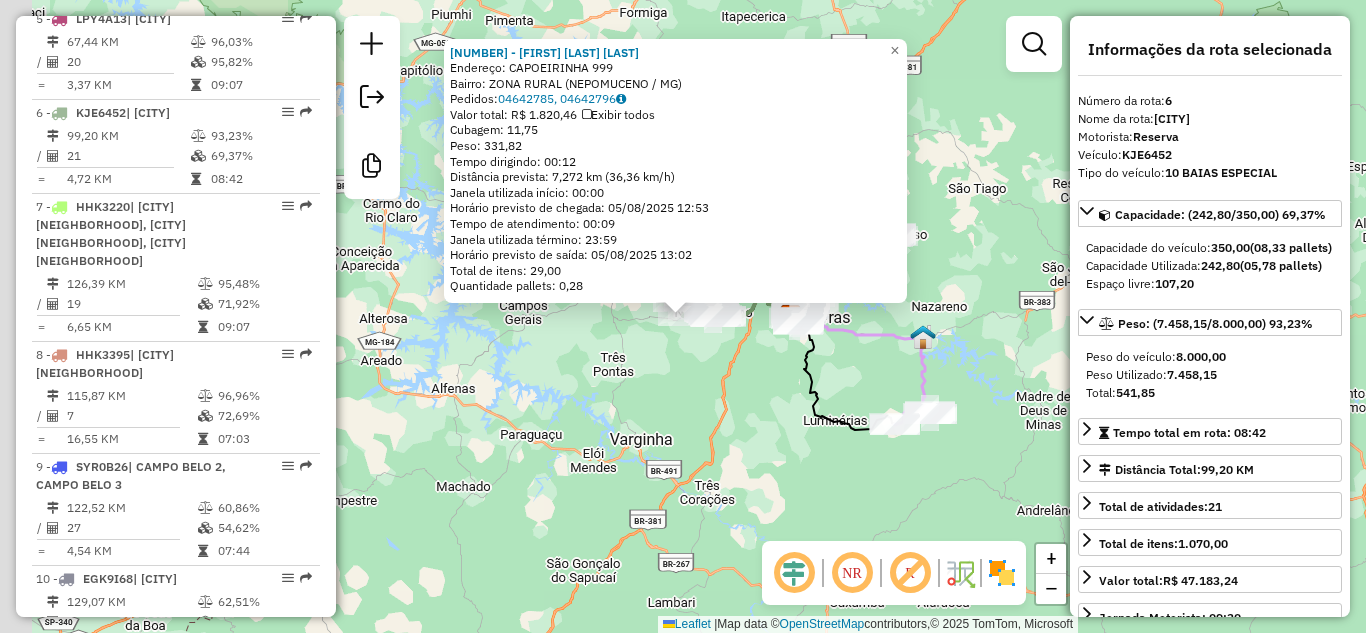 scroll, scrollTop: 1312, scrollLeft: 0, axis: vertical 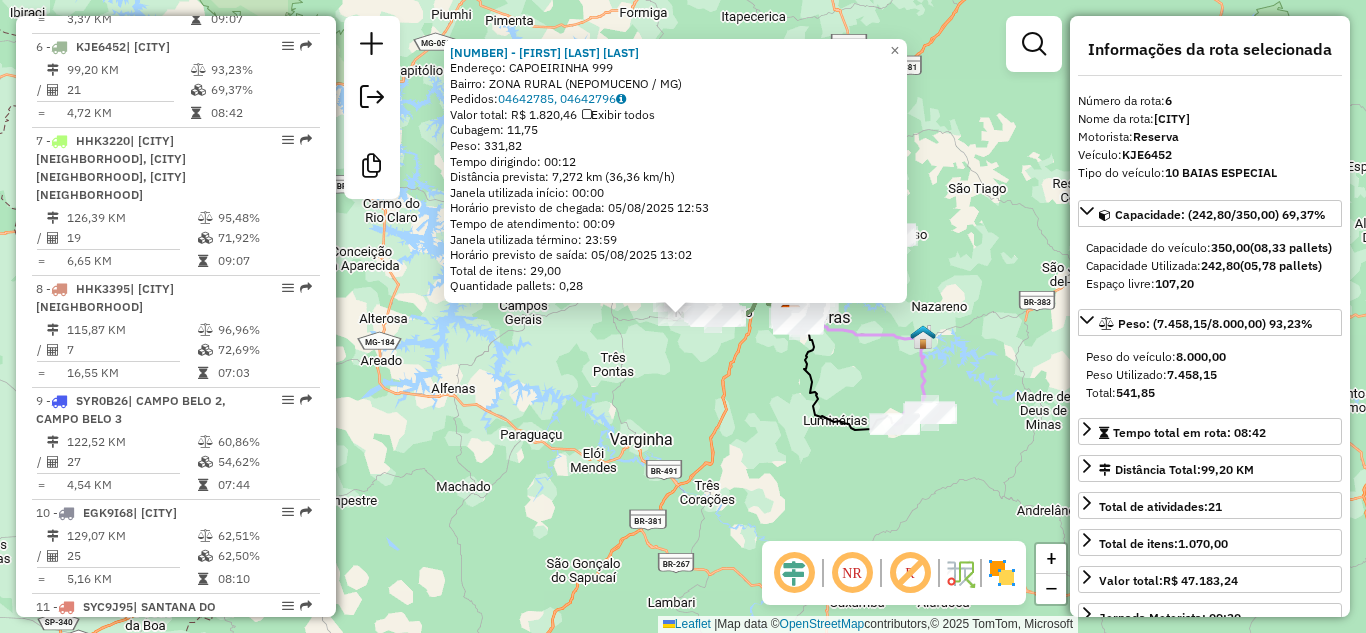 click 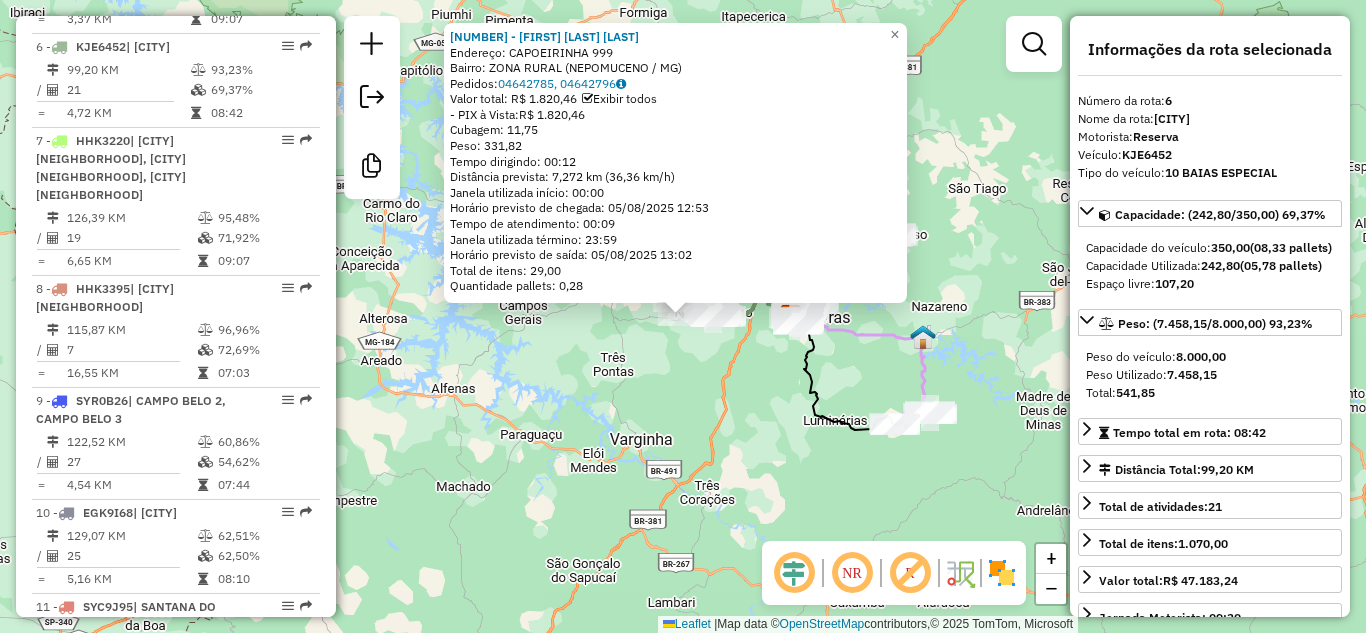 click 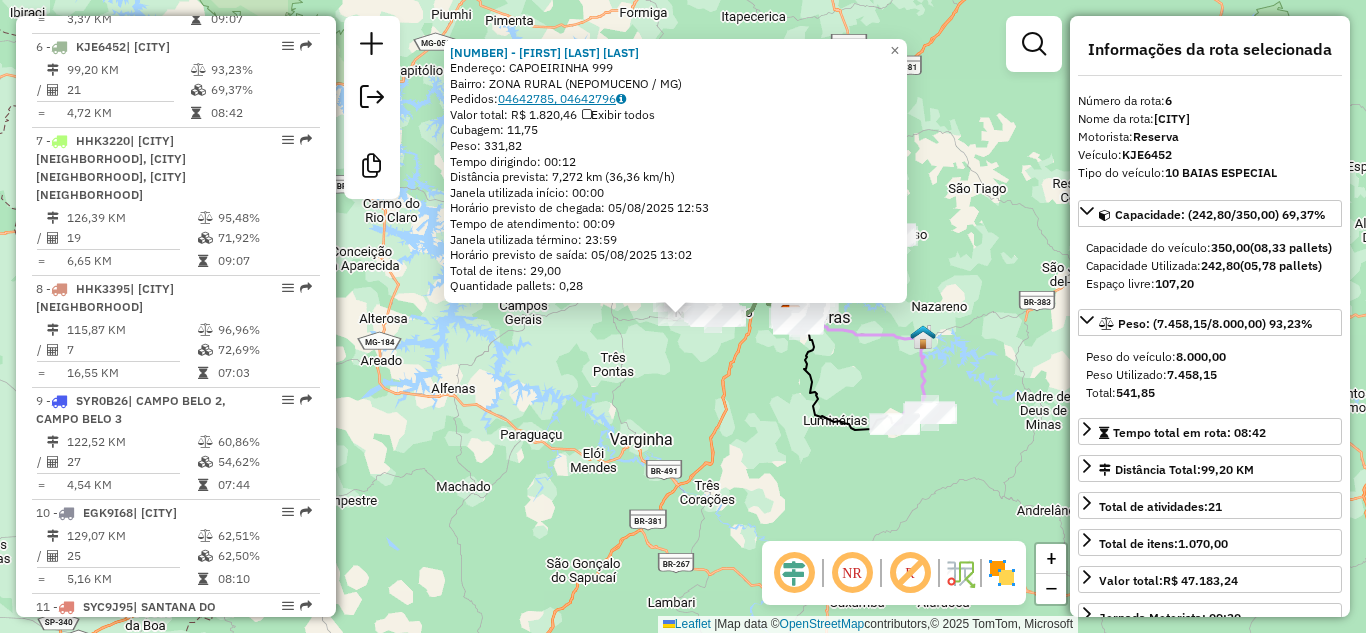 click on "04642785, 04642796" 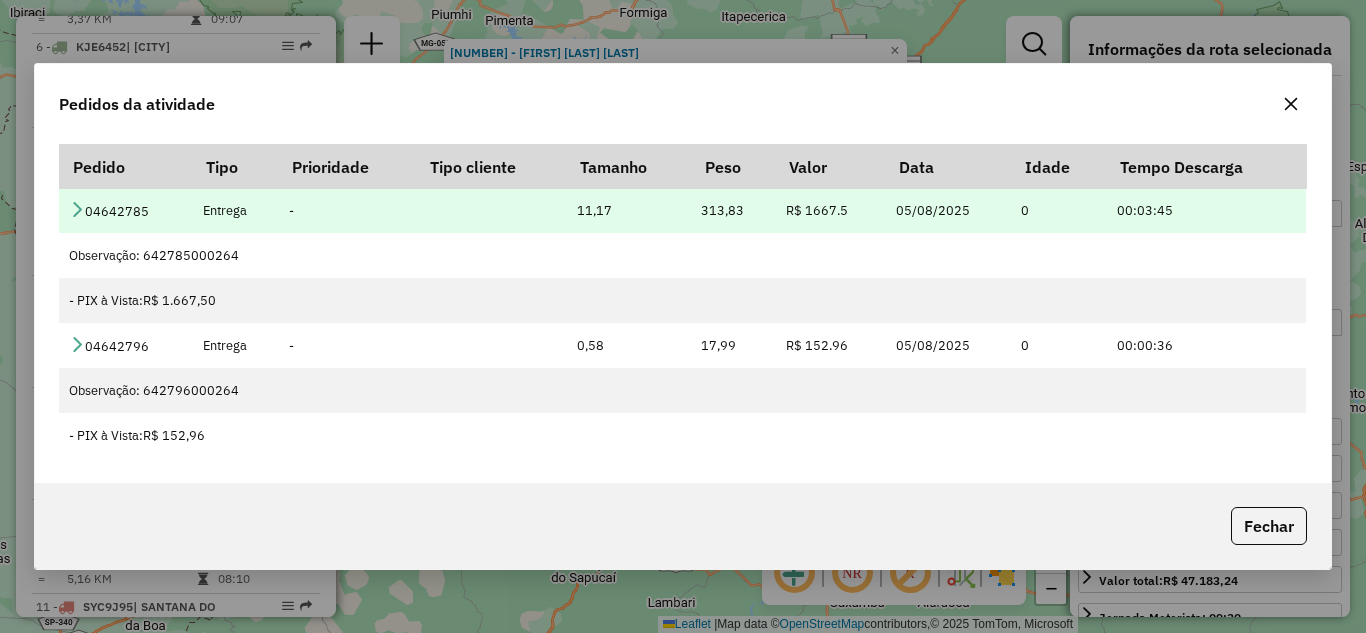 click at bounding box center (77, 209) 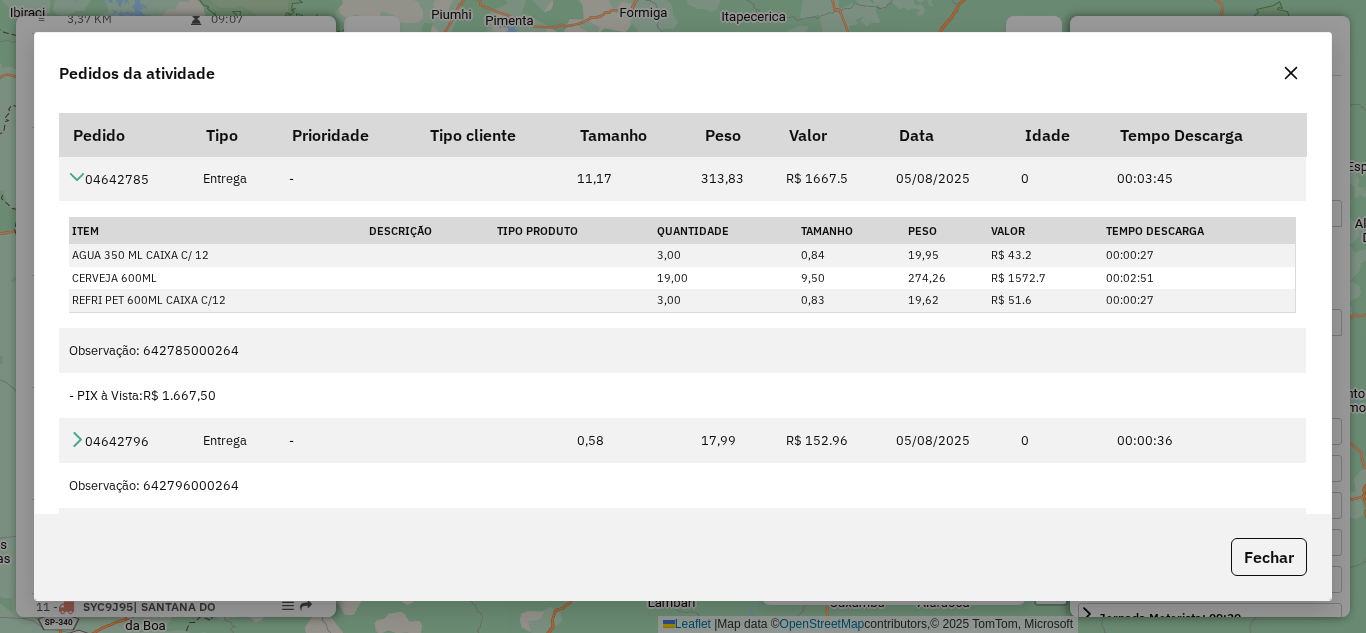 click 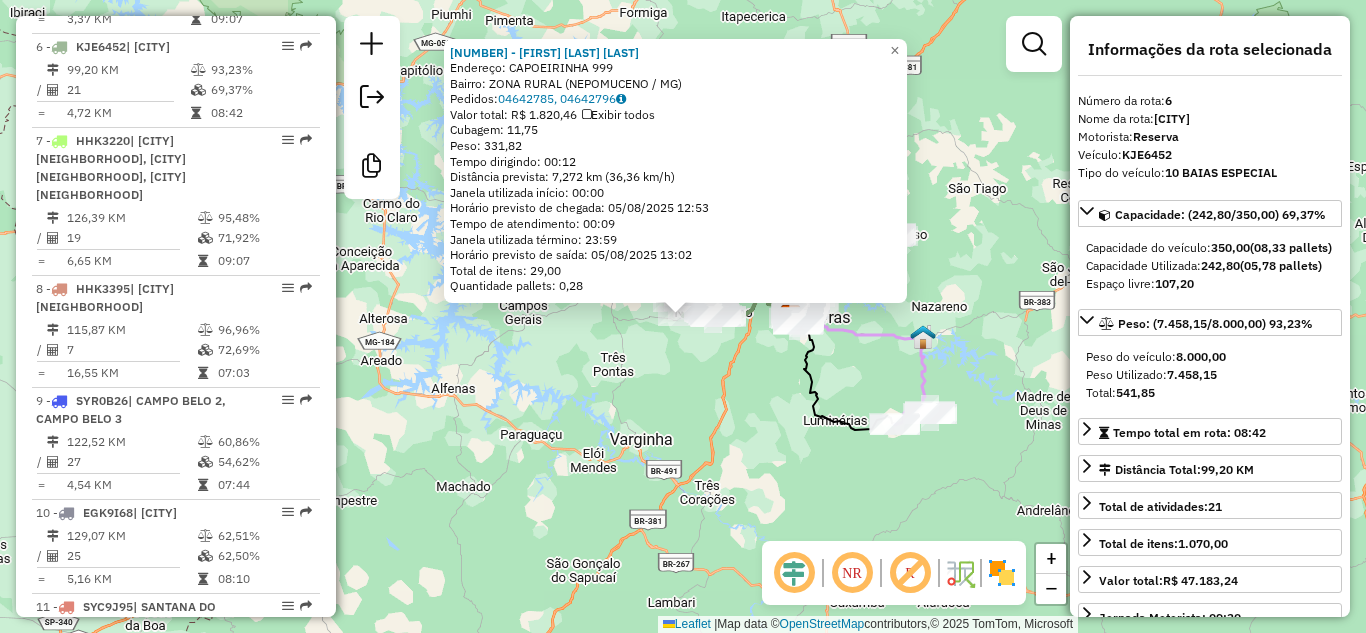 click on "[NUMBER] - [FIRST] [LAST] [LAST] [ADDRESS] [NEIGHBORHOOD] ([CITY] / [STATE]) [ORDERS] [TOTAL_VALUE] [EXHIBIT] [CUBAGE] [WEIGHT] [DRIVING_TIME] [DISTANCE] ([SPEED]) [WINDOW_START] [ARRIVAL_TIME] [SERVICE_TIME] [WINDOW_END] [DEPARTURE_TIME] [TOTAL_ITEMS] [PALLET_QUANTITY] [WINDOW_ATTENDANCE] [GRADE_ATTENDANCE] [CAPACITY] [TRANSPORT] [VEHICLES] [CLIENT] [ORDERS] [ROUTES] [FILTER_DAYS] [SEG] [TER] [QUA] [QUI] [SEX] [SAB] [DOM] [WINDOW_PERIOD] [FROM] [TO] [FILTER_WINDOW] [CONSIDER_WINDOW] [FILTER_DAYS] [SEG] [TER] [QUA] [QUI] [SEX] [SAB] [DOM] [MIN_WEIGHT] [MAX_WEIGHT] [FROM] [FROM]" 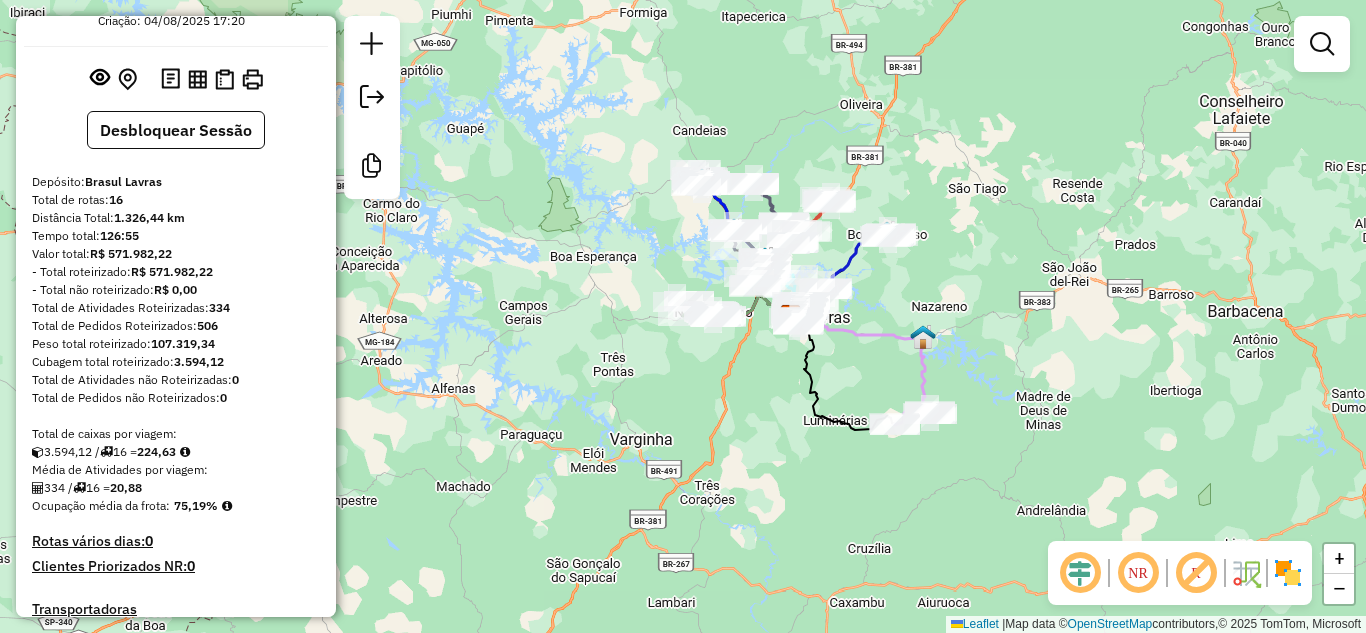 scroll, scrollTop: 0, scrollLeft: 0, axis: both 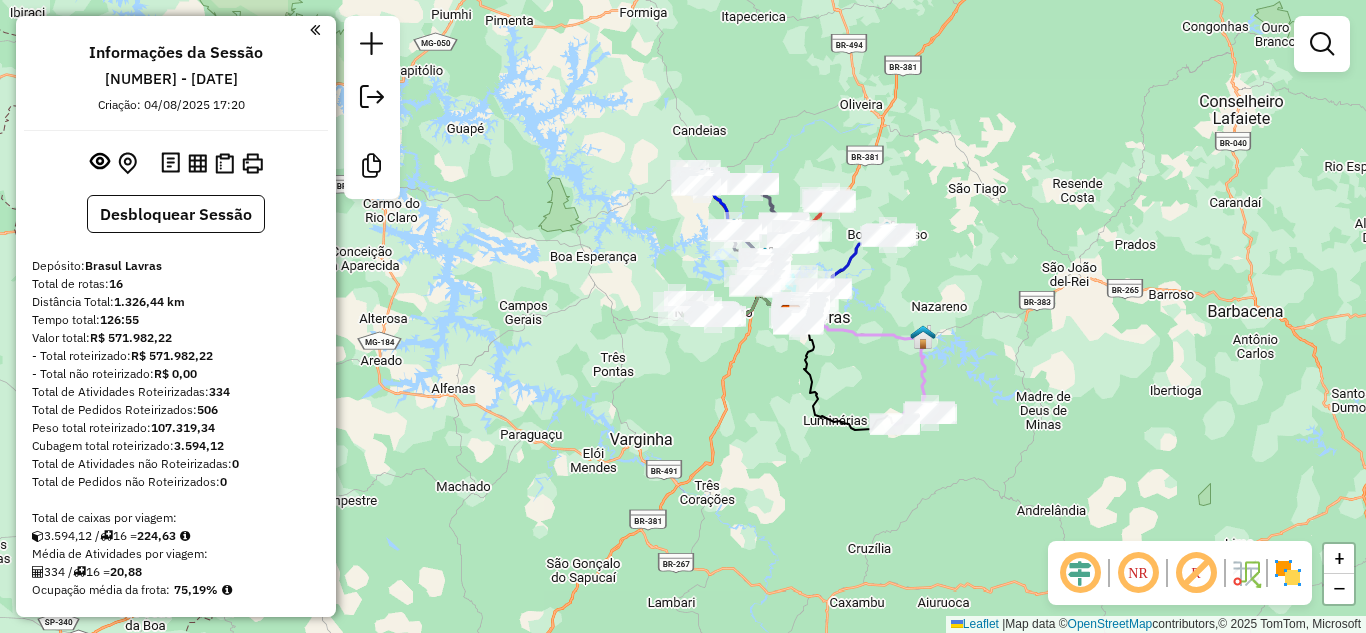 click at bounding box center (1322, 44) 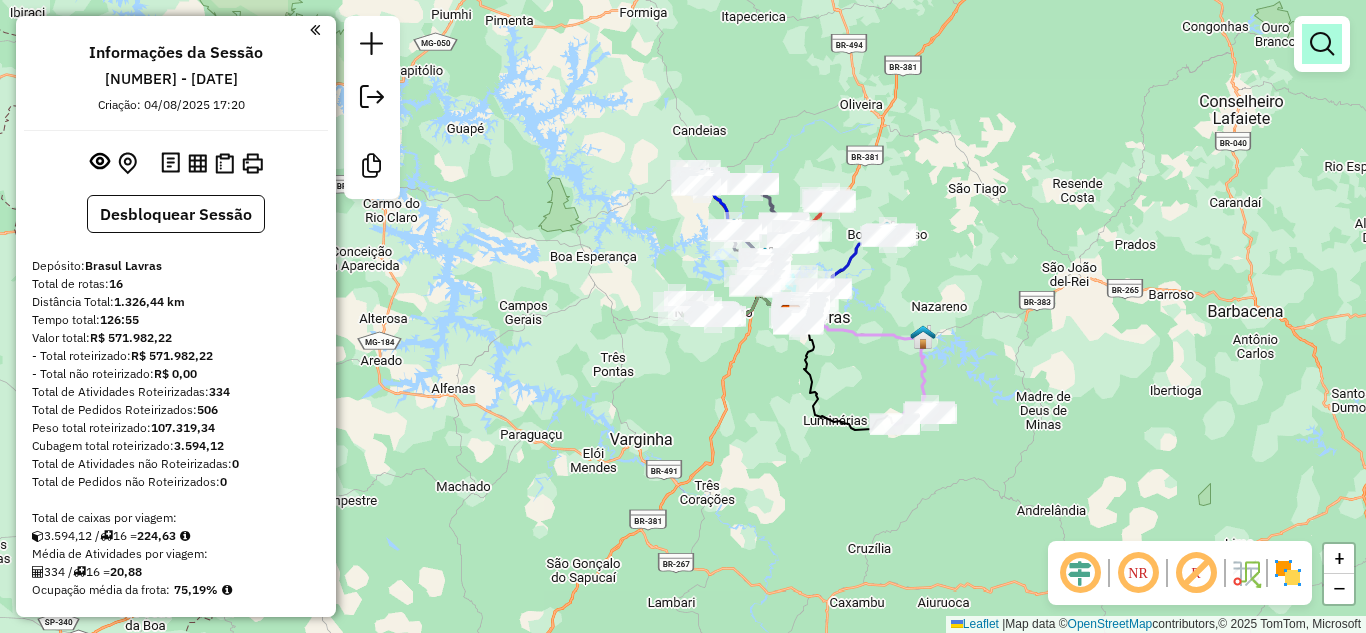 click at bounding box center [1322, 44] 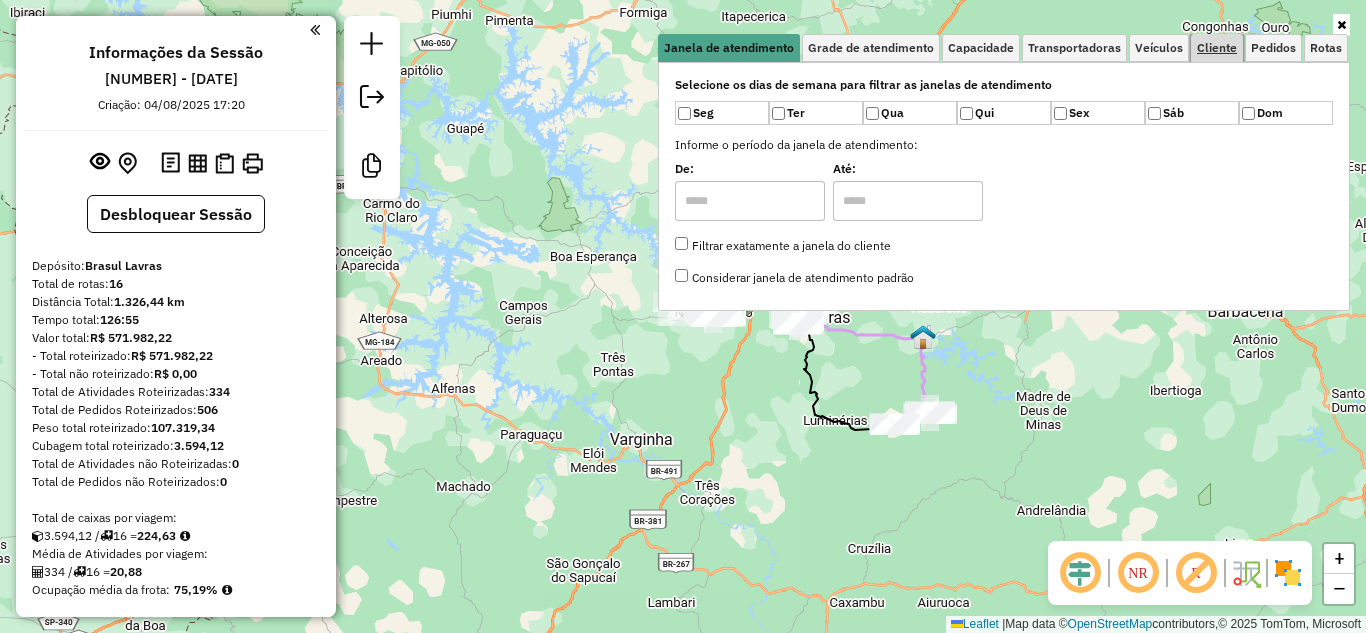 click on "Cliente" at bounding box center [1217, 48] 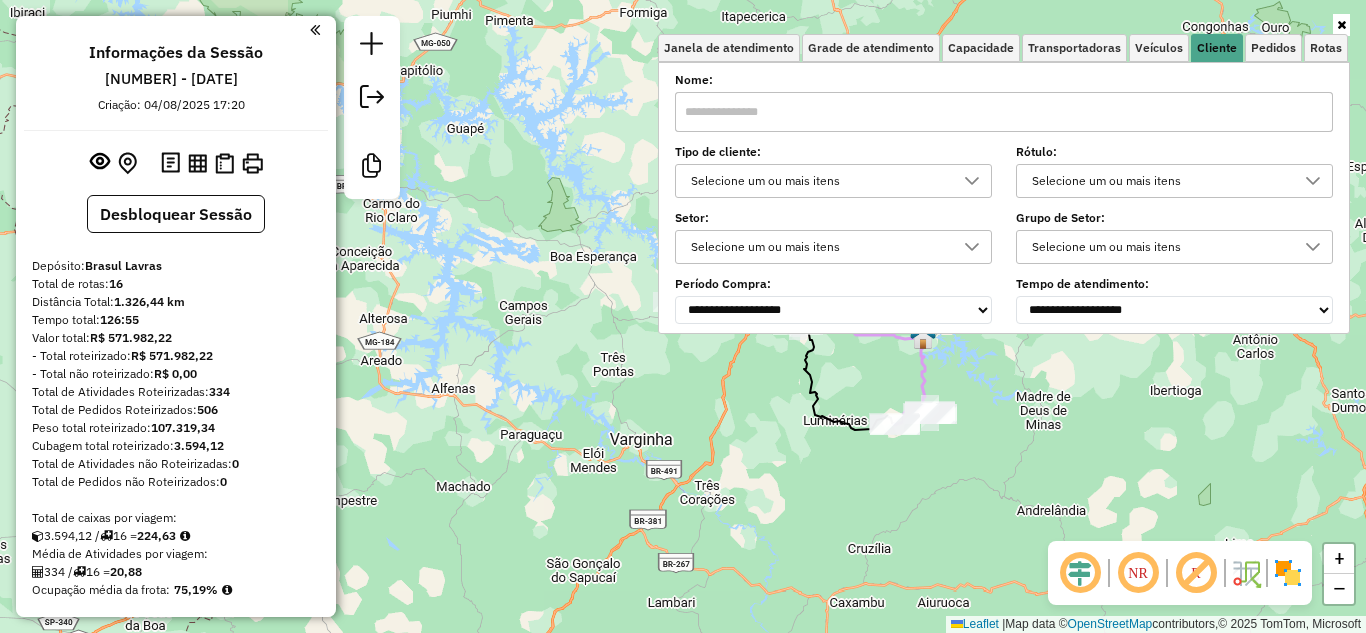 click at bounding box center [1004, 112] 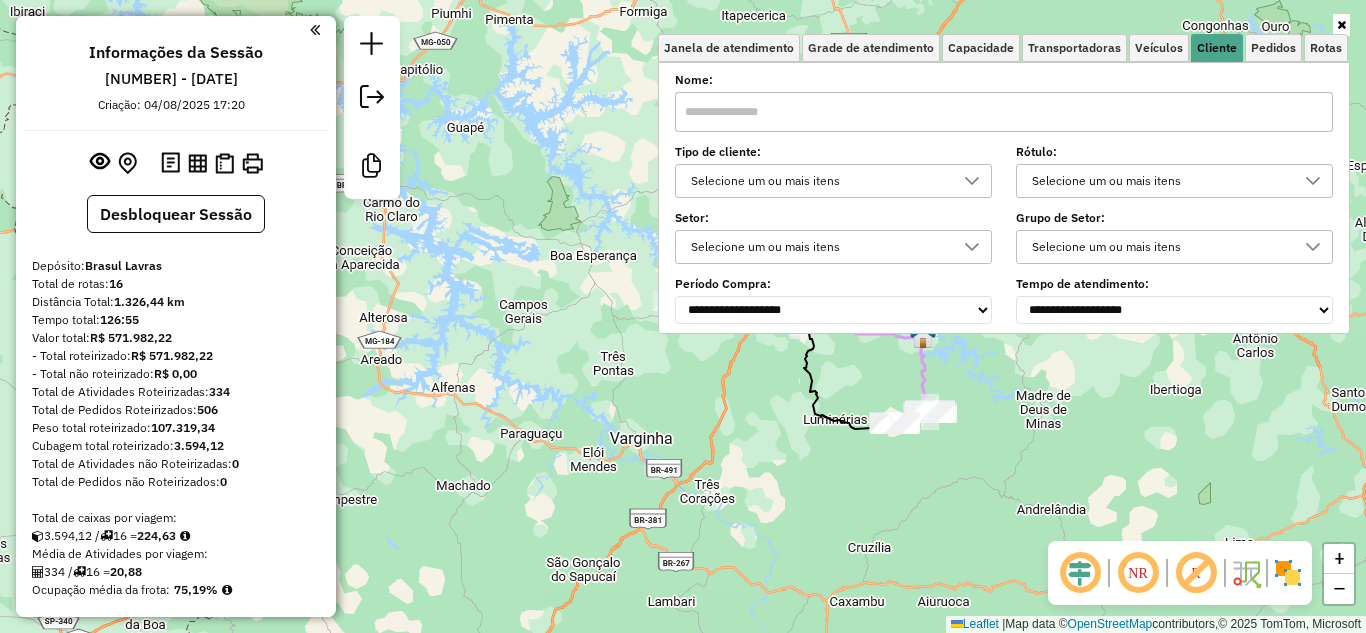 click at bounding box center (1341, 25) 